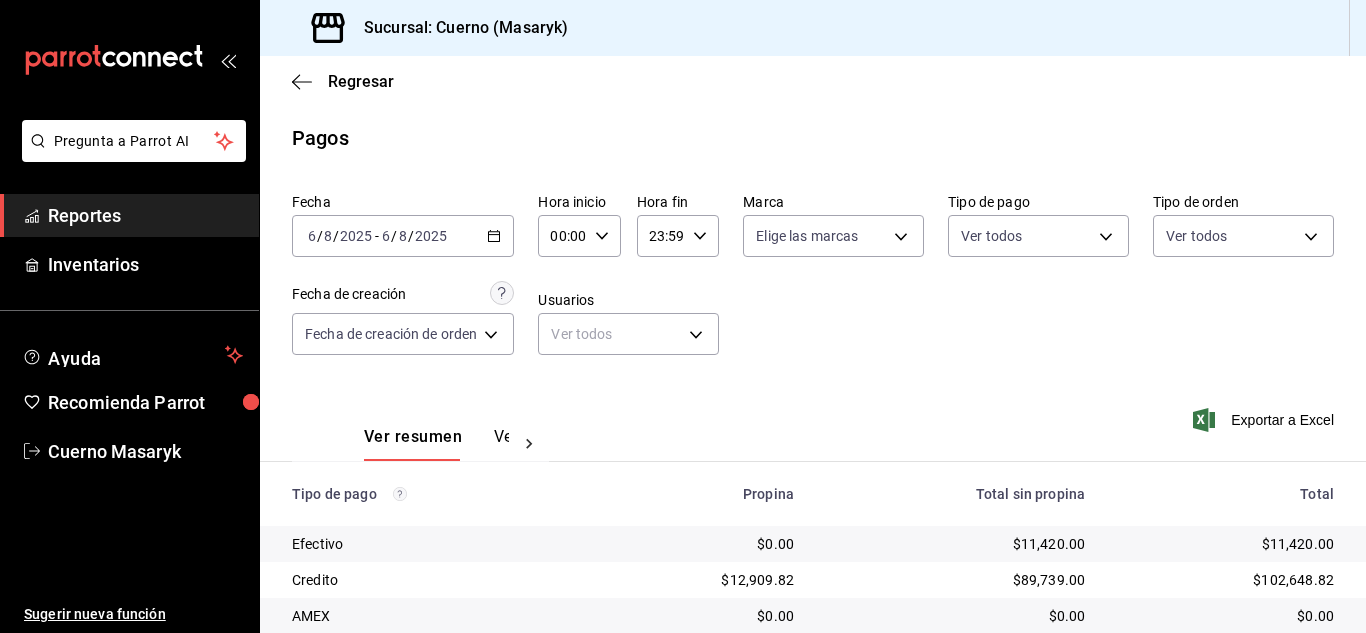 scroll, scrollTop: 0, scrollLeft: 0, axis: both 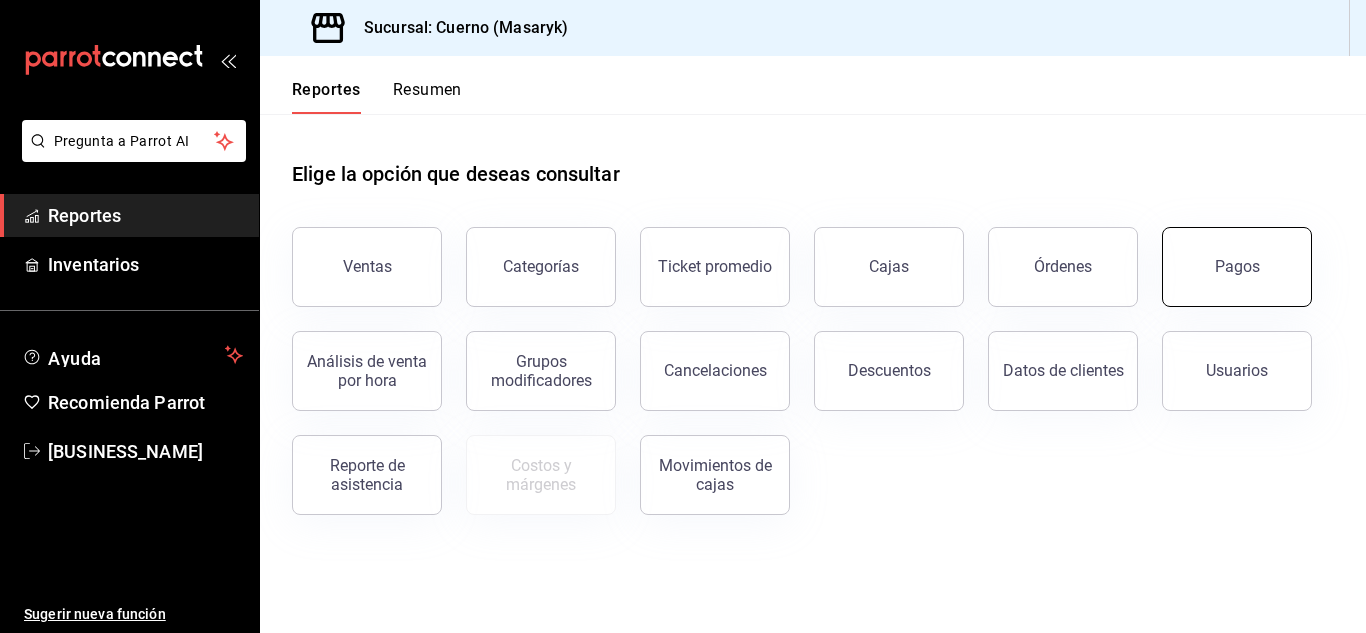 click on "Pagos" at bounding box center [1237, 267] 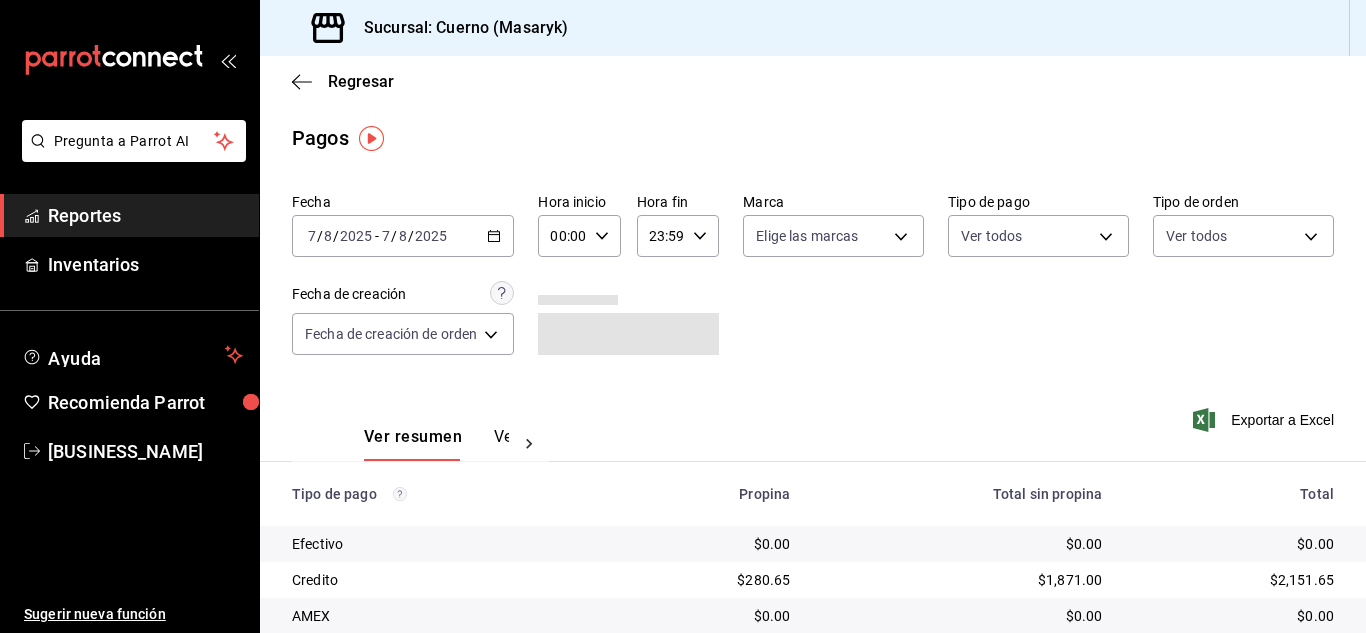 click 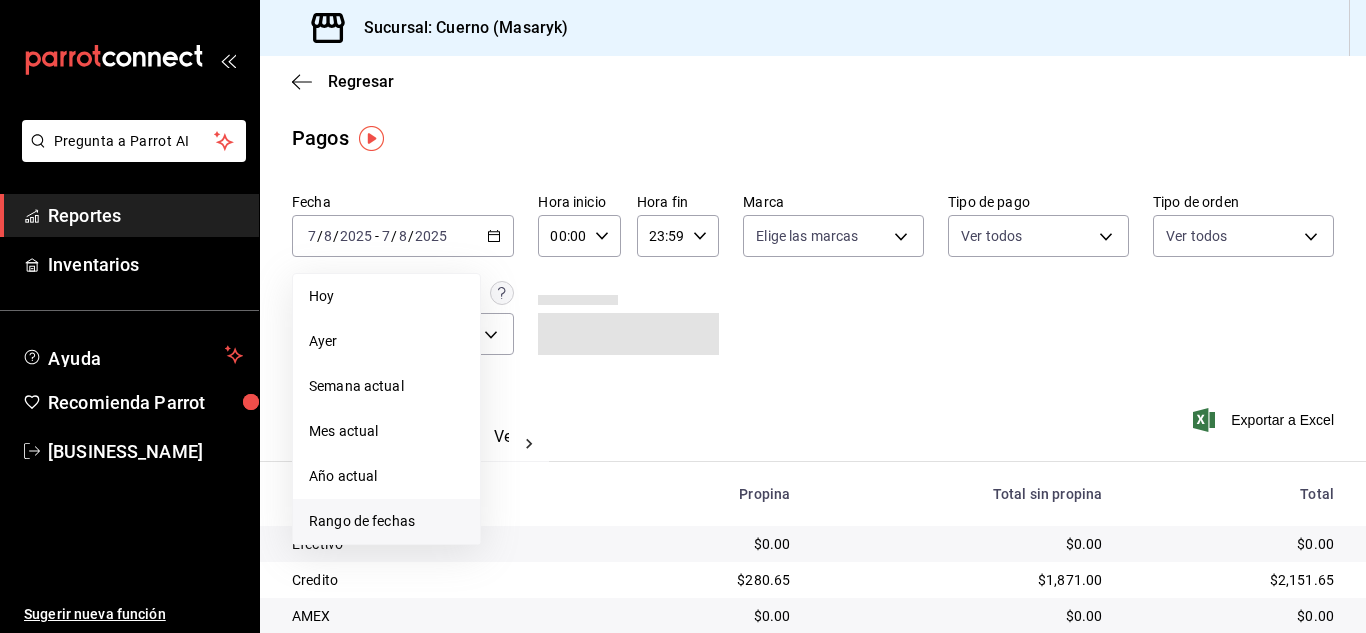click on "Rango de fechas" at bounding box center (386, 521) 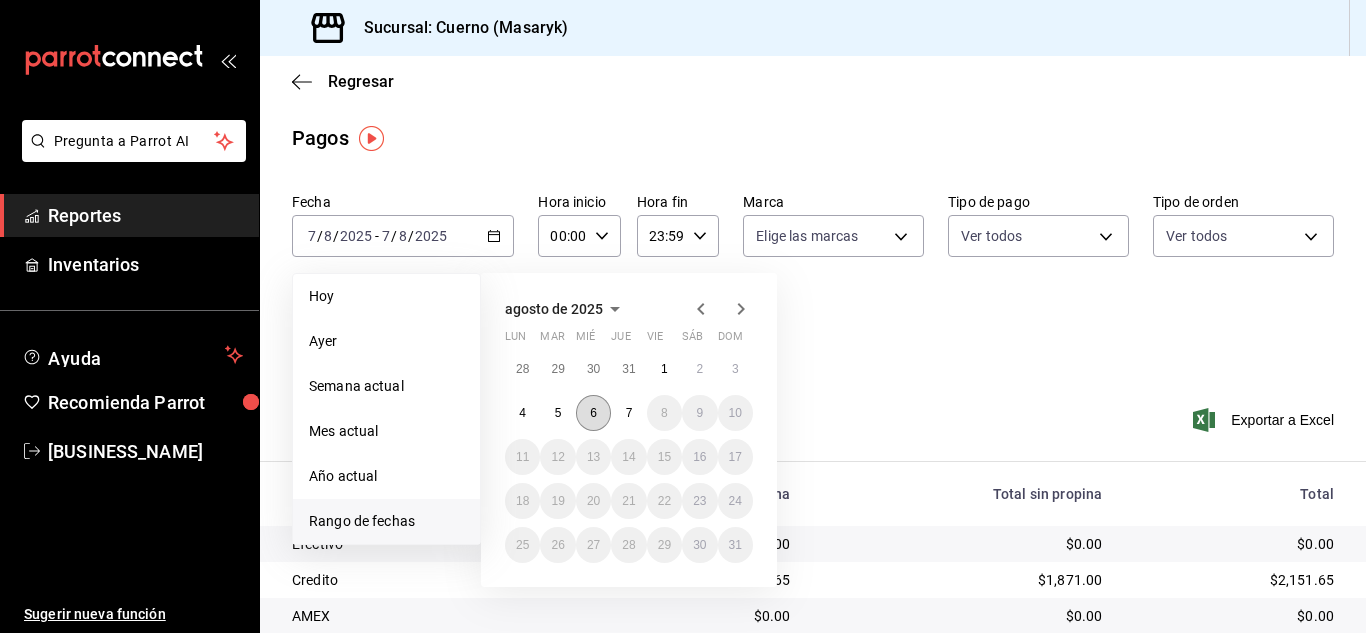 click on "6" at bounding box center [593, 413] 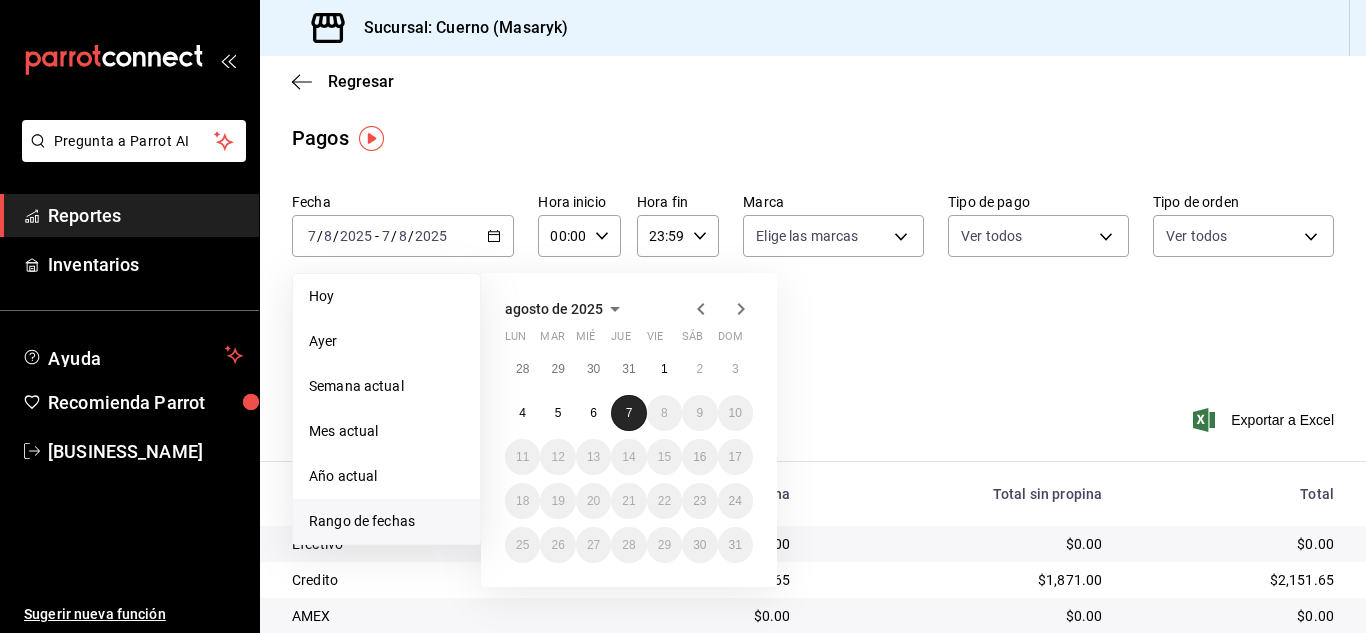 click on "7" at bounding box center [628, 413] 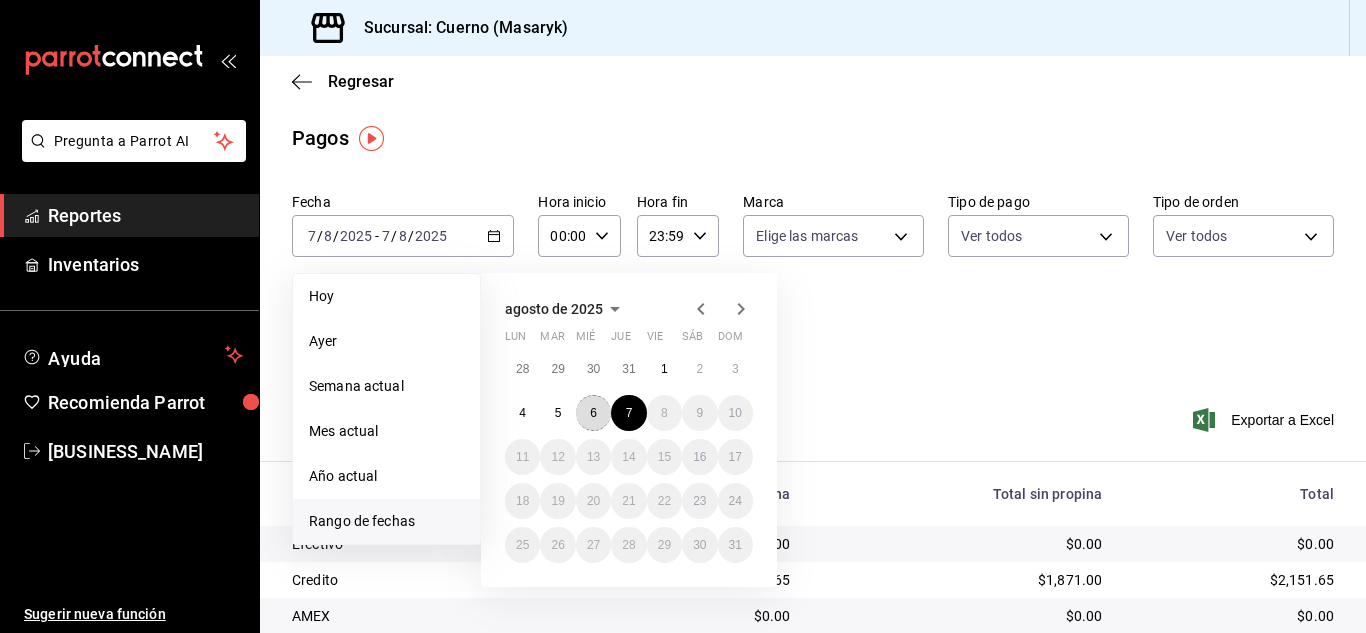 click on "6" at bounding box center [593, 413] 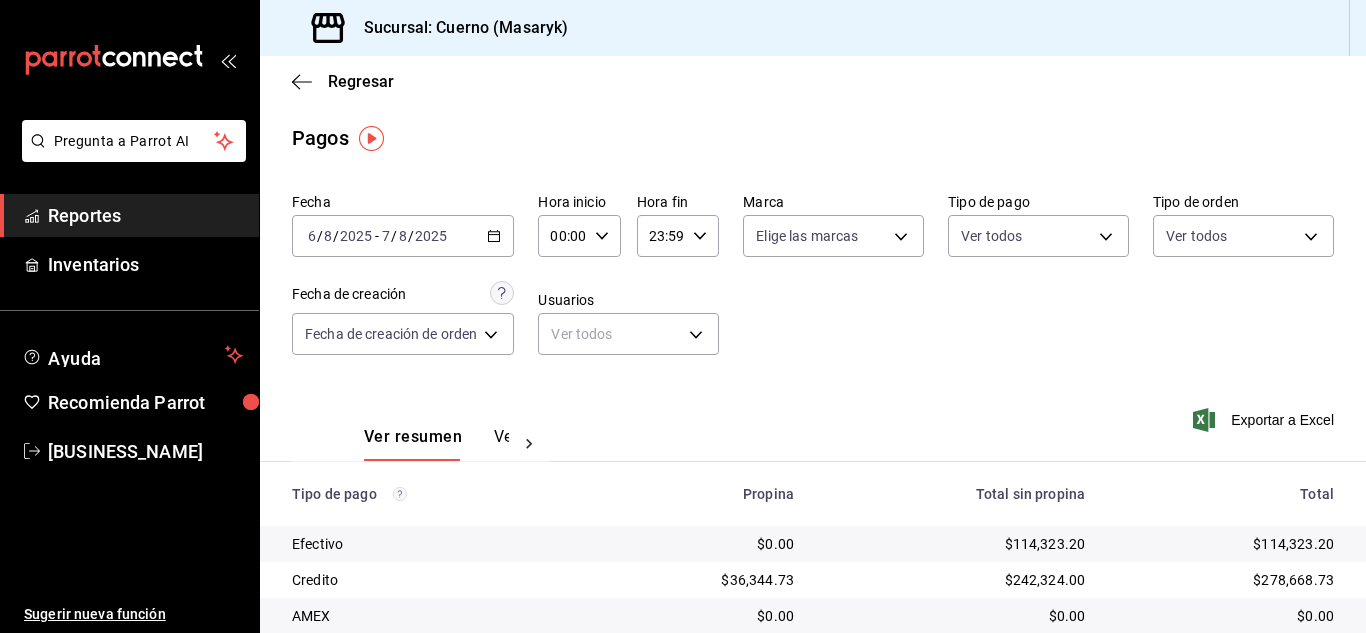 click 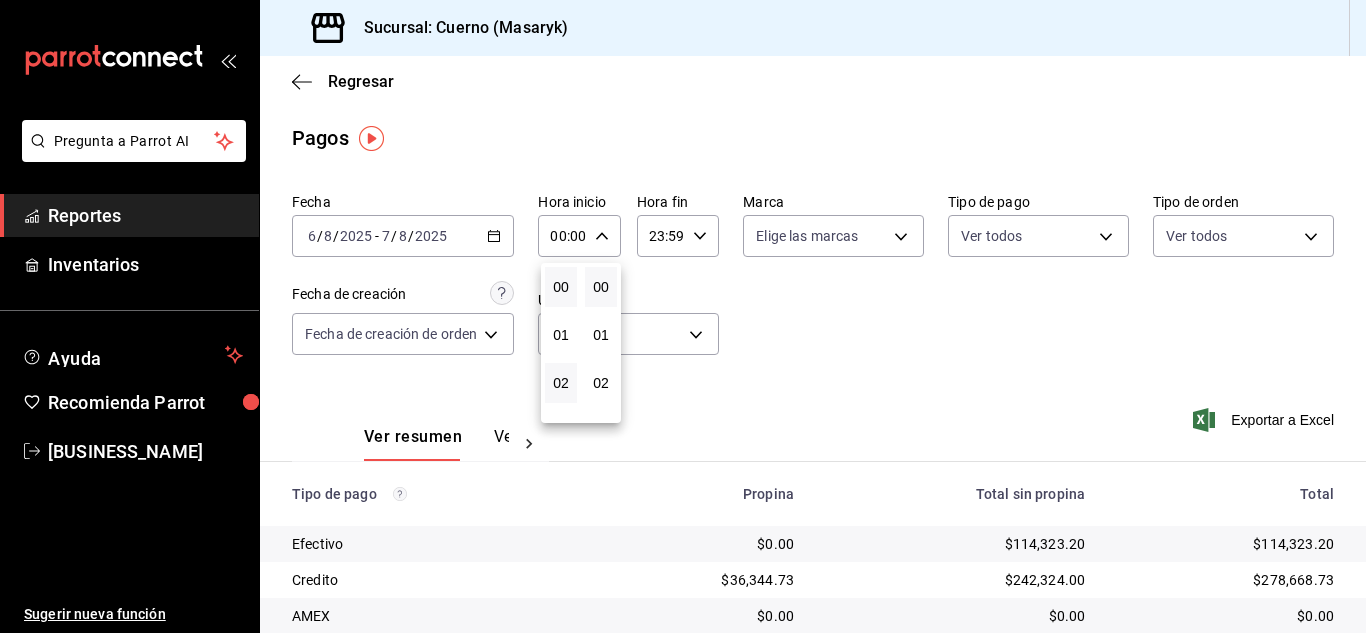 scroll, scrollTop: 200, scrollLeft: 0, axis: vertical 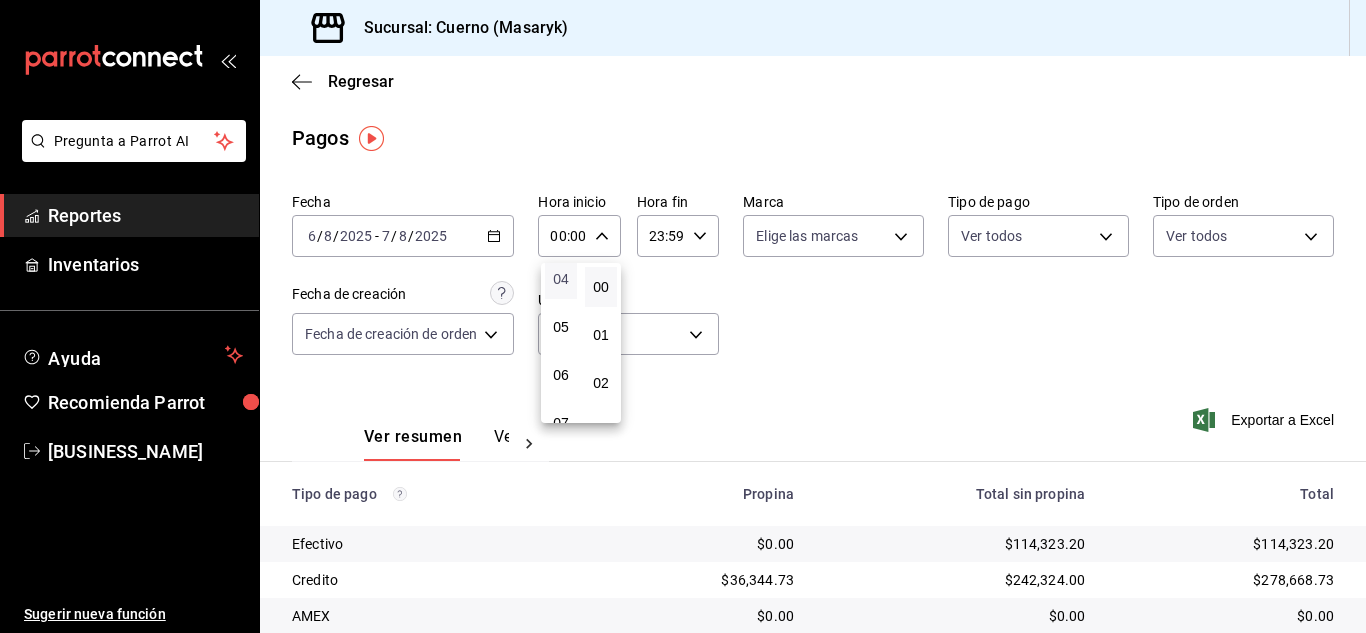 click on "04" at bounding box center [561, 279] 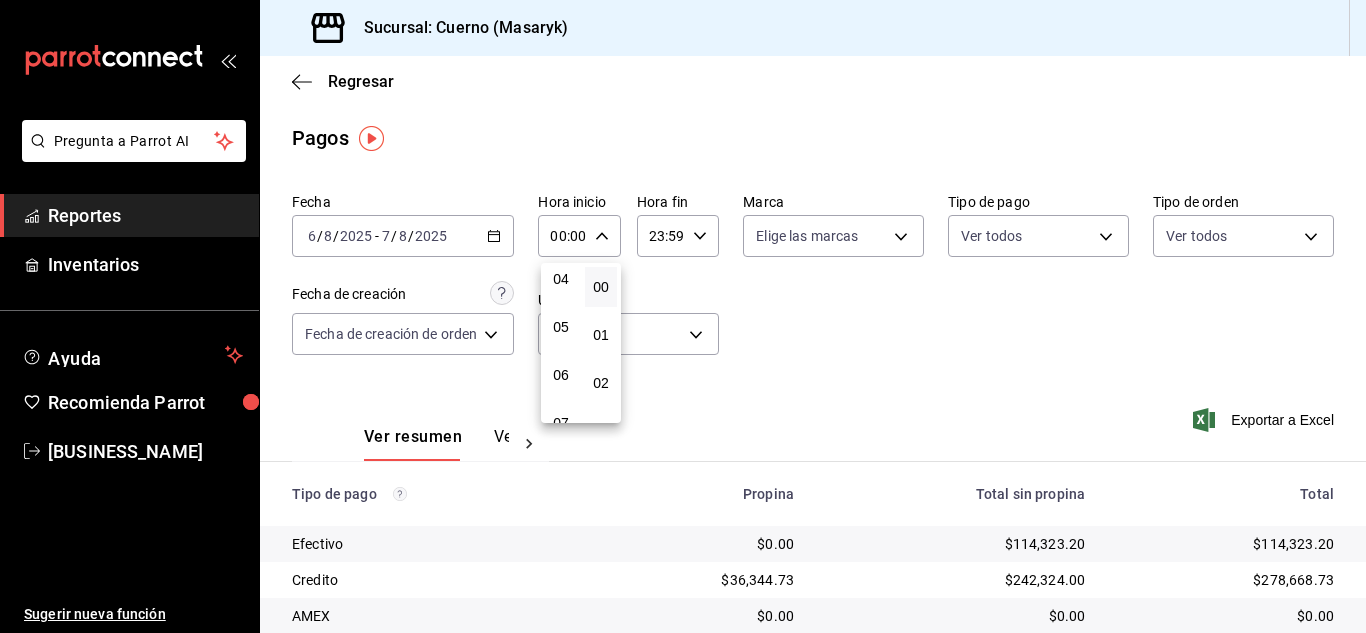 type on "04:00" 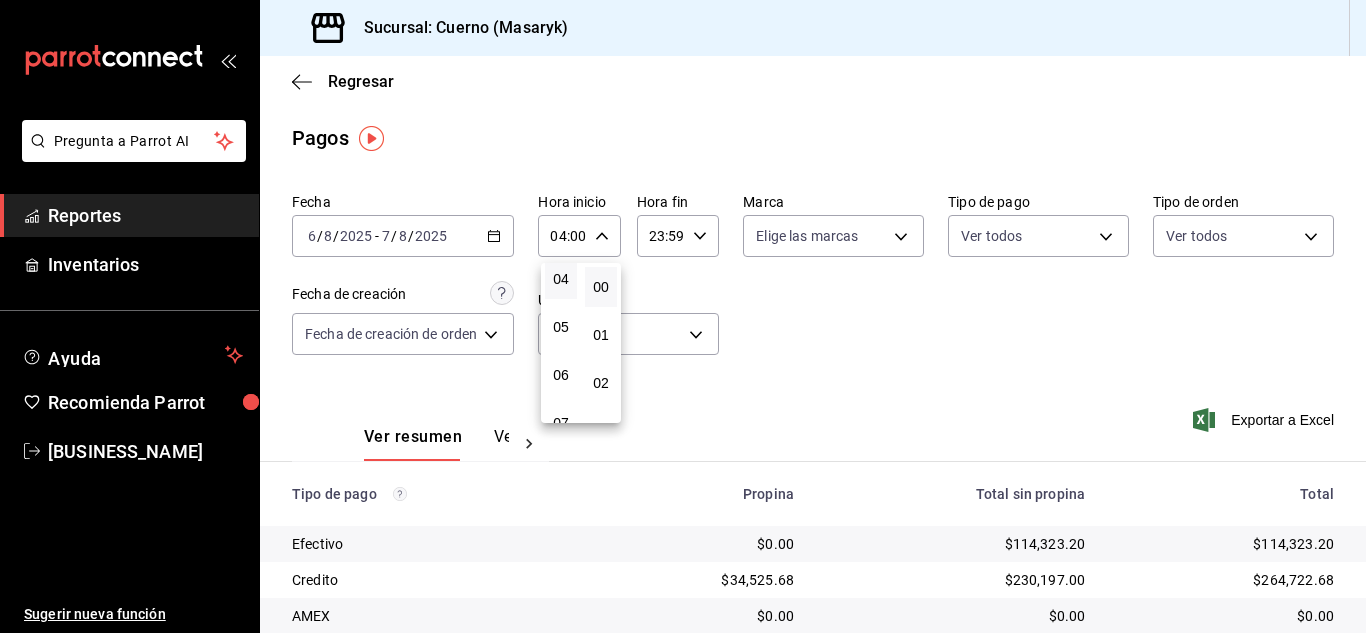 click at bounding box center (683, 316) 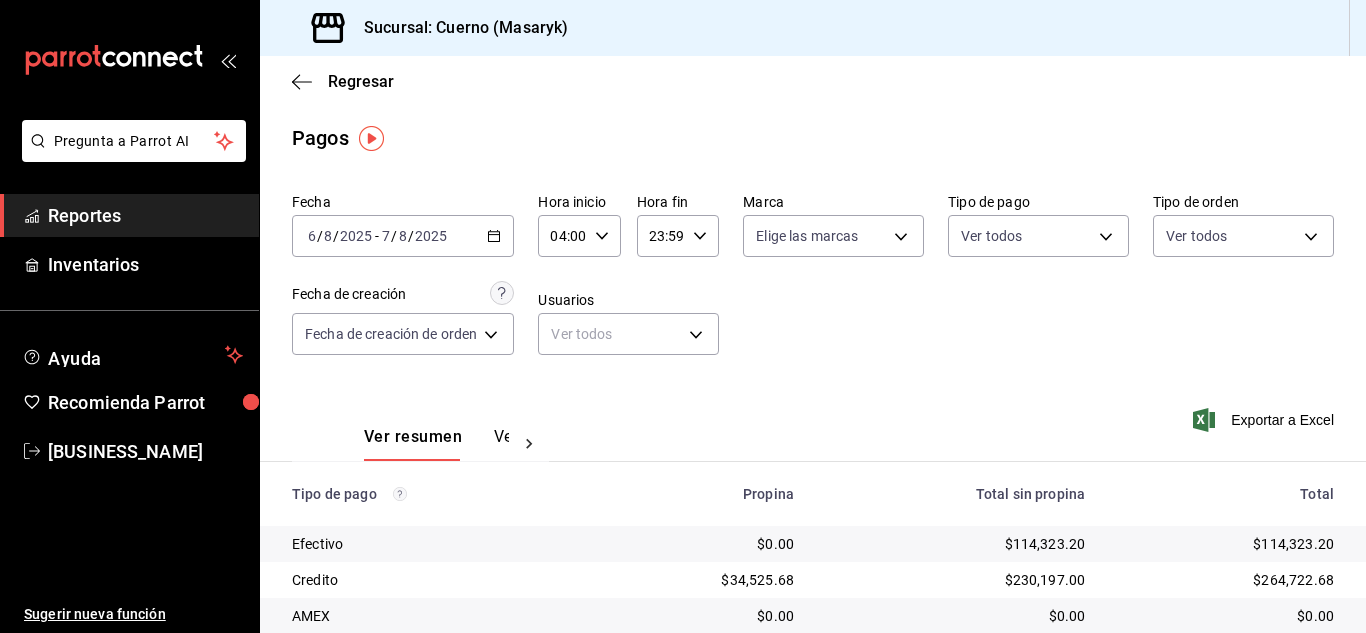 click 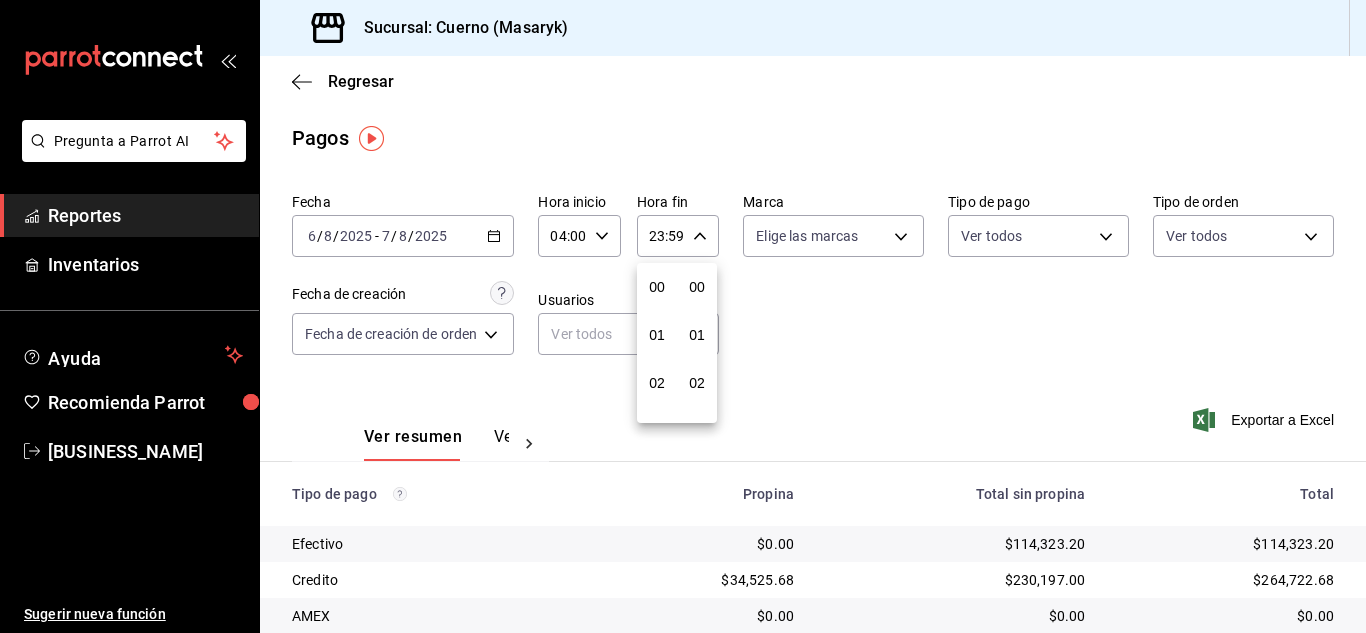 scroll, scrollTop: 992, scrollLeft: 0, axis: vertical 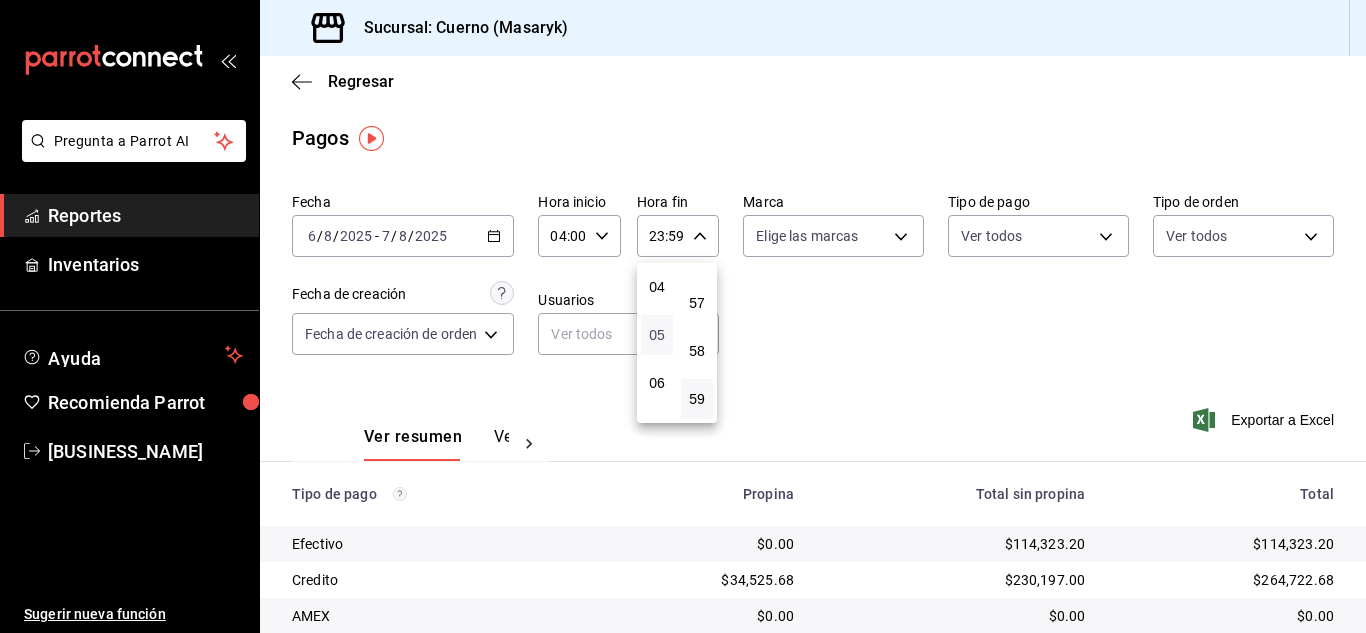 click on "05" at bounding box center (657, 335) 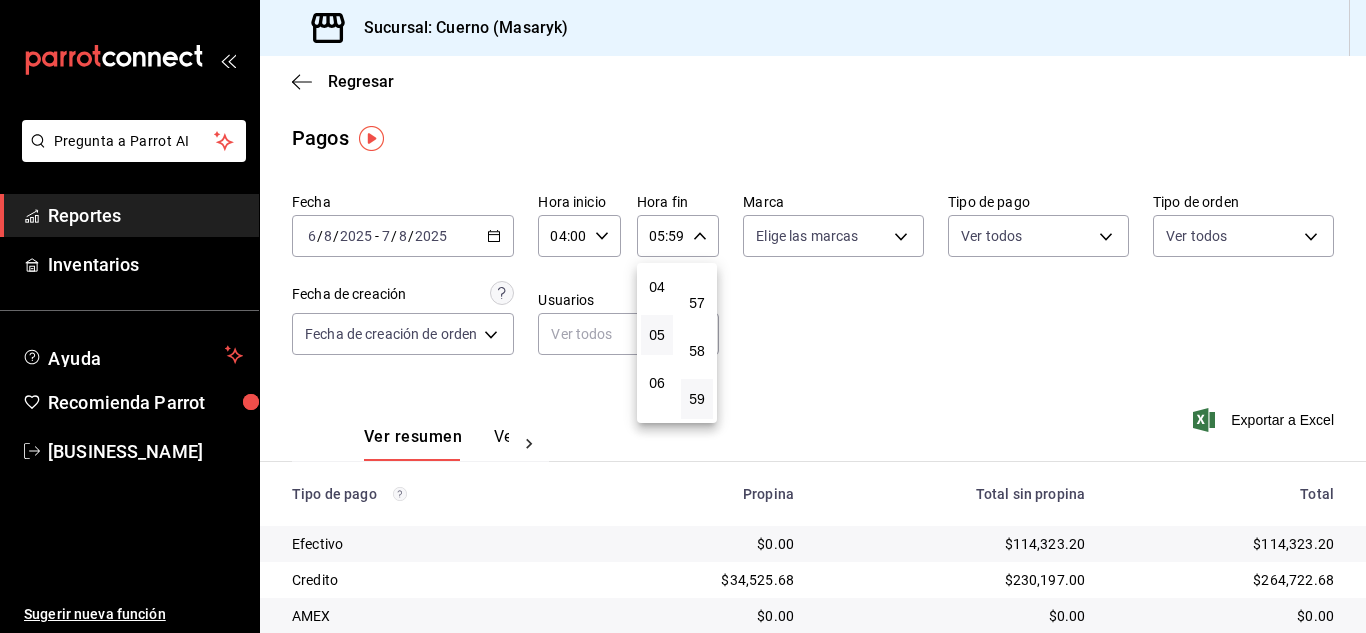 click at bounding box center [683, 316] 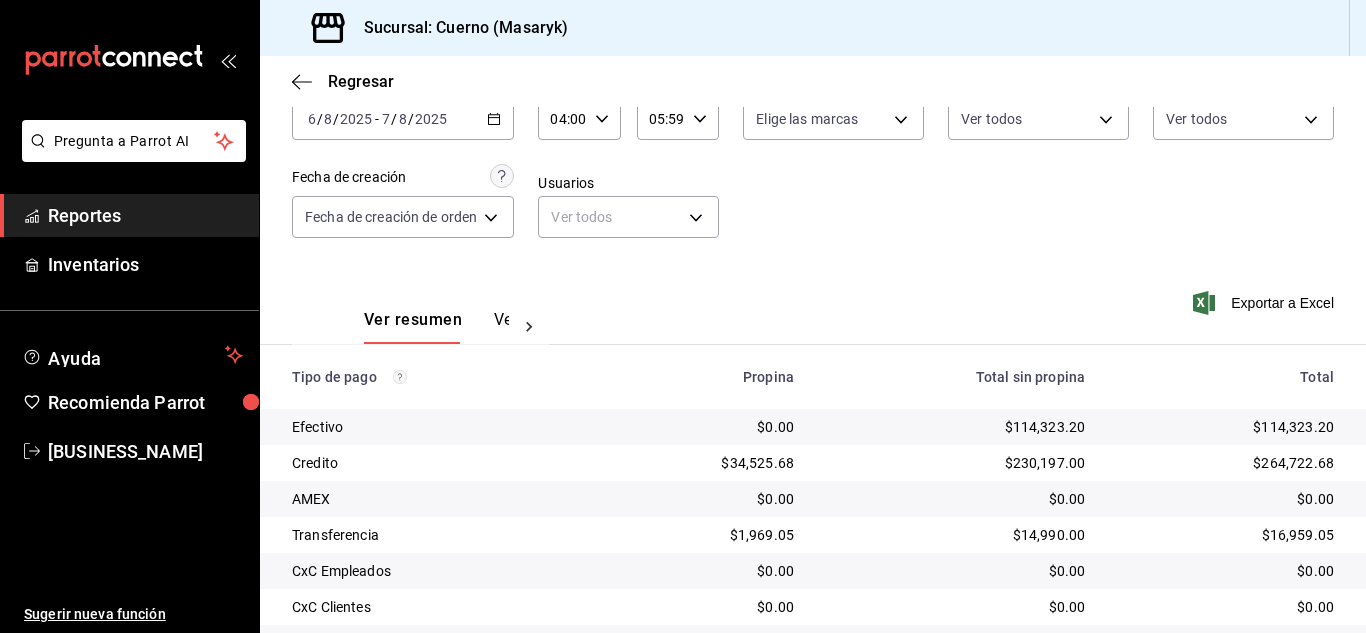 scroll, scrollTop: 286, scrollLeft: 0, axis: vertical 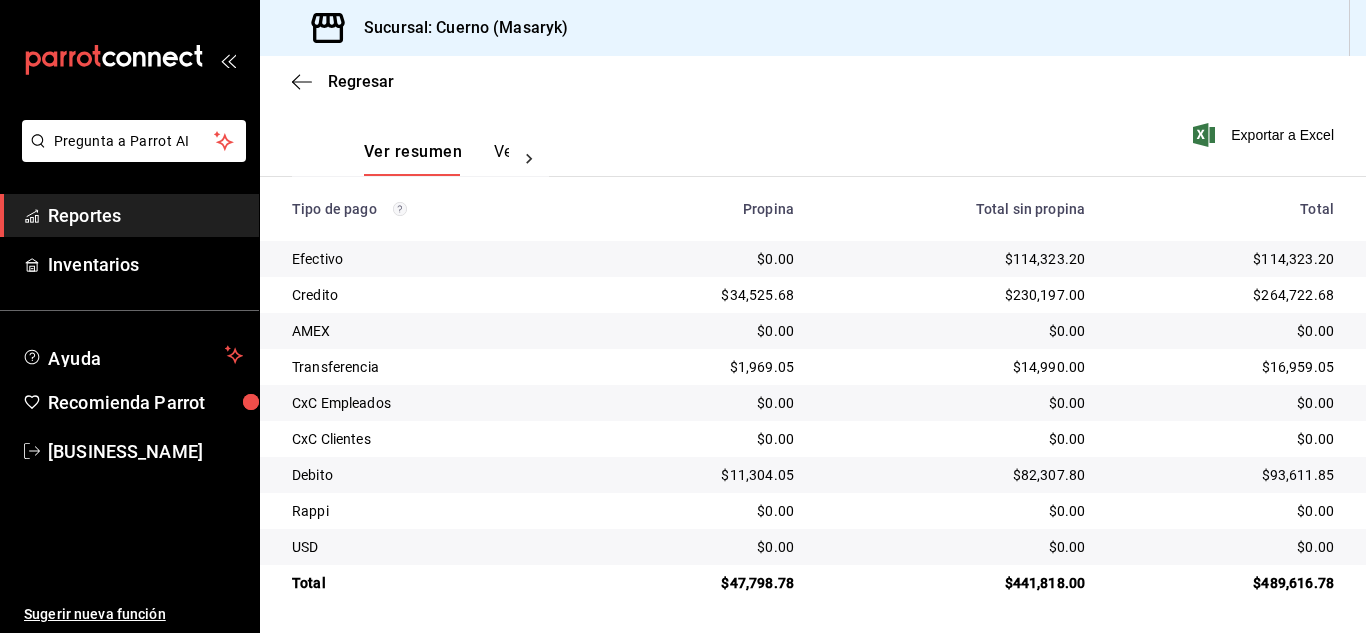 type 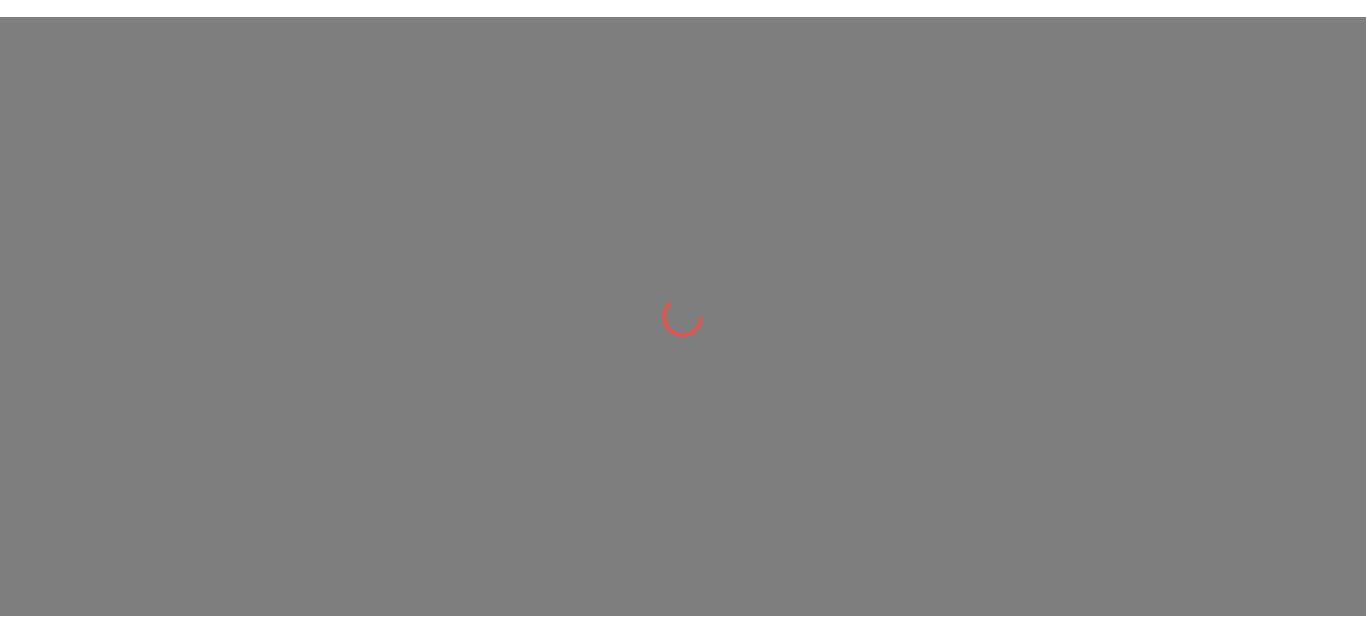 scroll, scrollTop: 0, scrollLeft: 0, axis: both 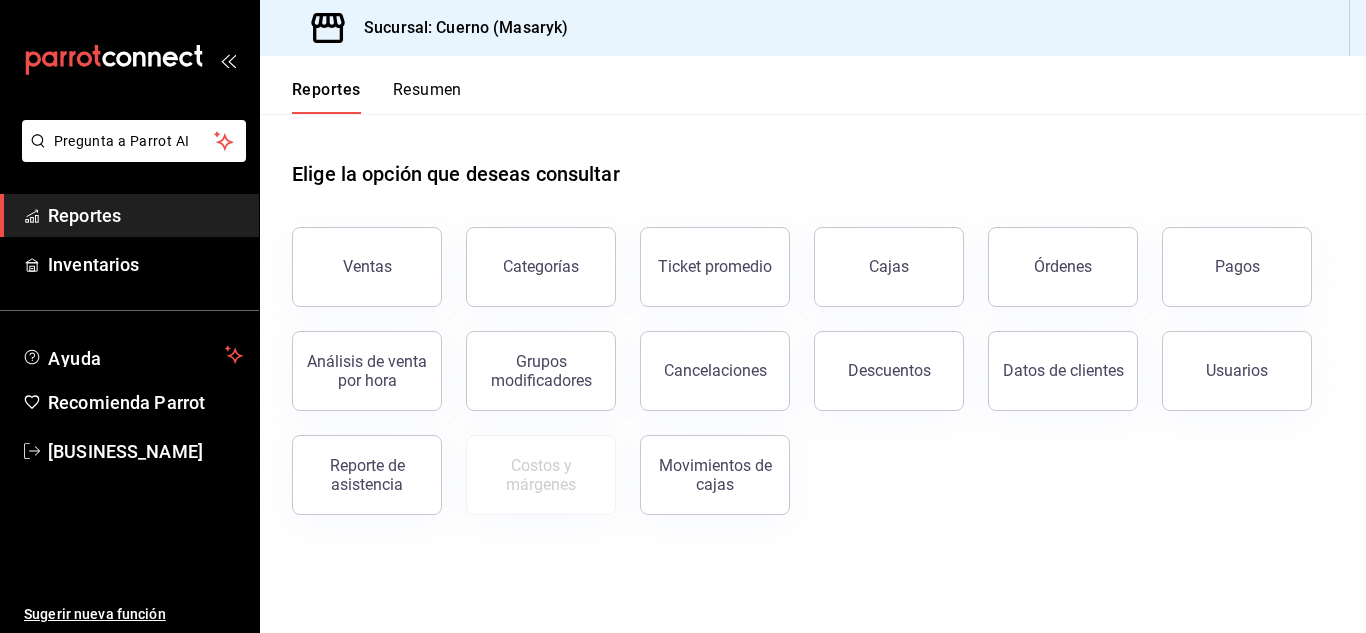 click on "Pagos" at bounding box center (1237, 267) 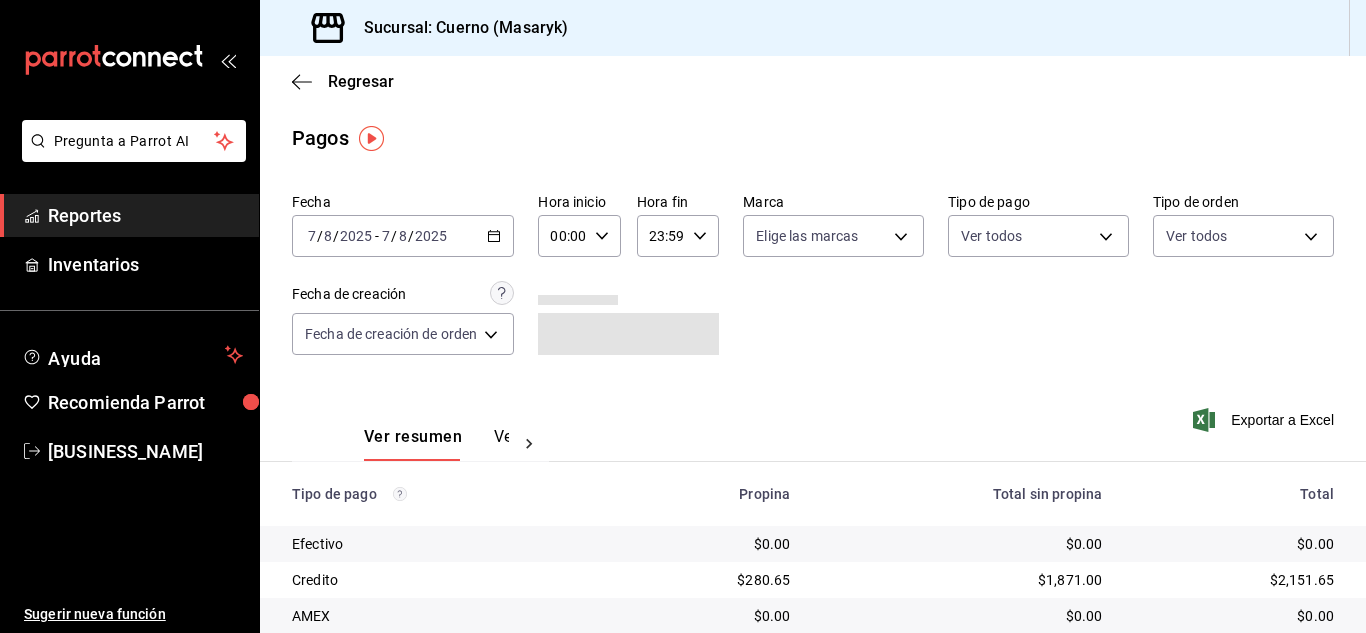 click on "2025-08-07 7 / 8 / 2025 - 2025-08-07 7 / 8 / 2025" at bounding box center (403, 236) 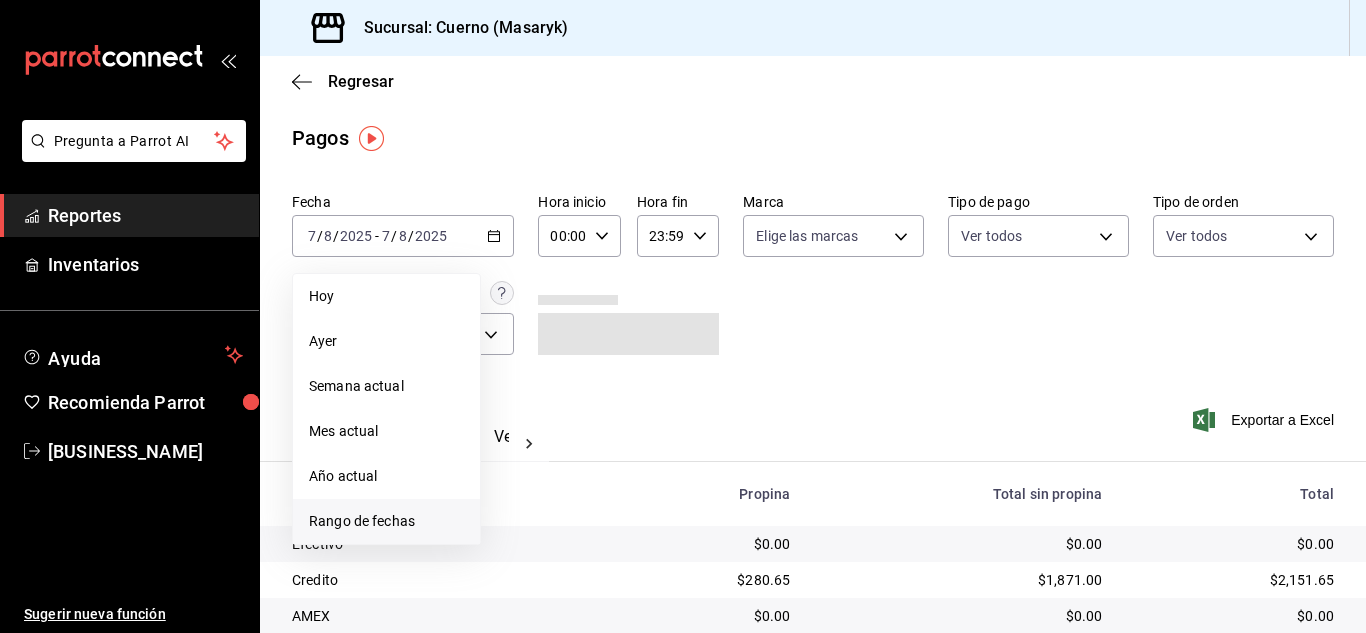 click on "Rango de fechas" at bounding box center (386, 521) 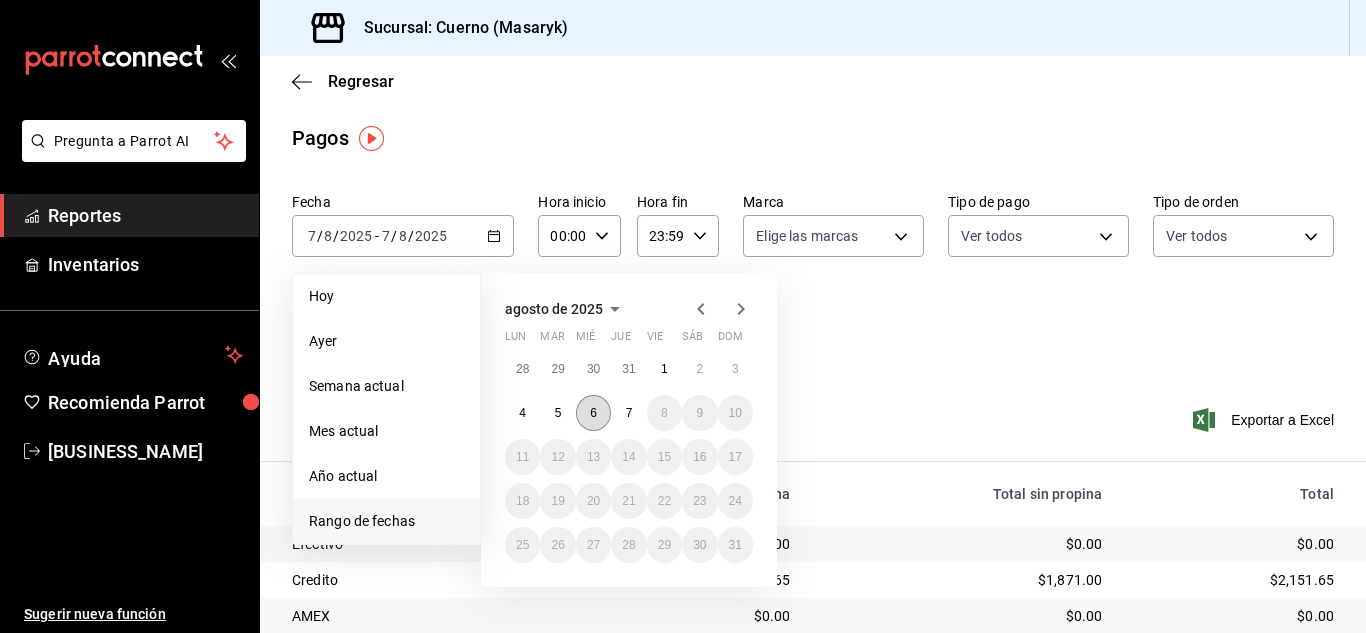 click on "6" at bounding box center (593, 413) 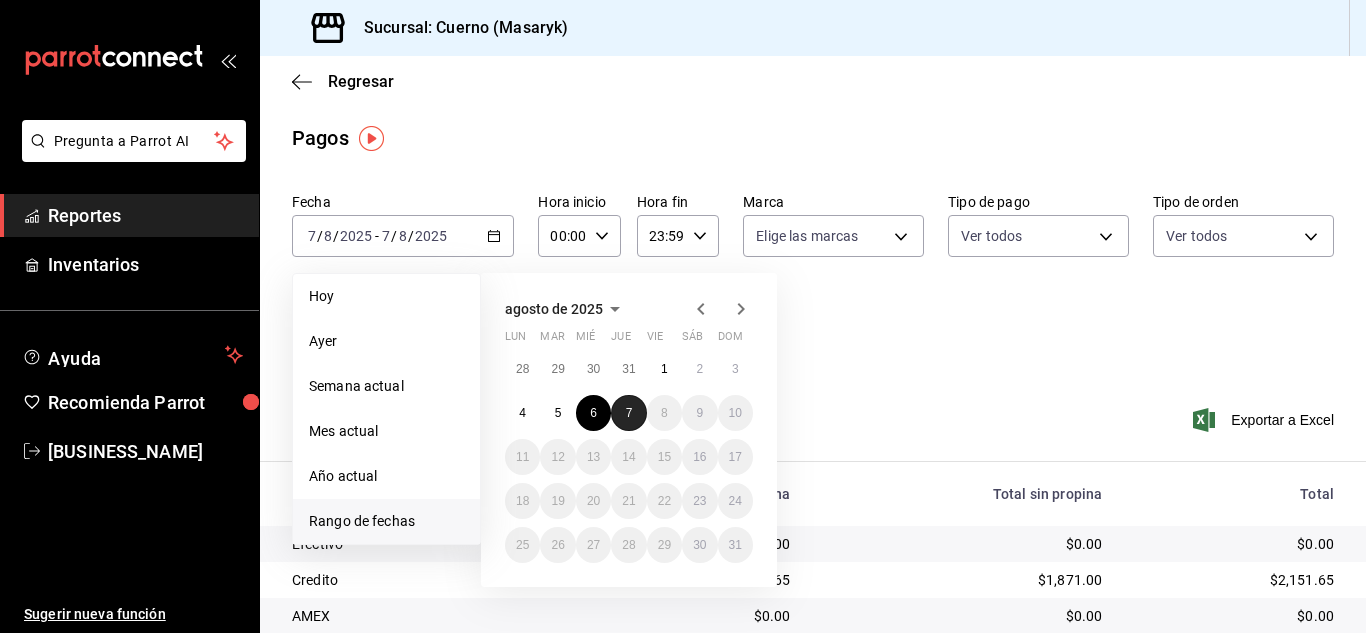 click on "7" at bounding box center [629, 413] 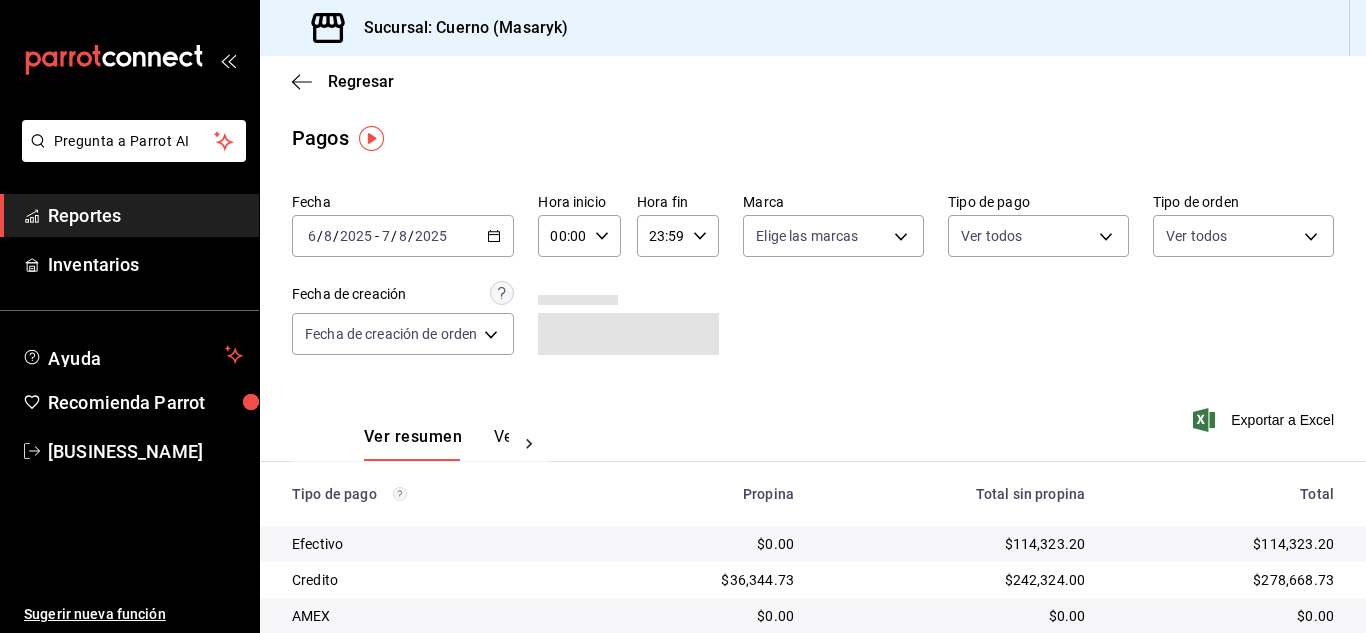 click 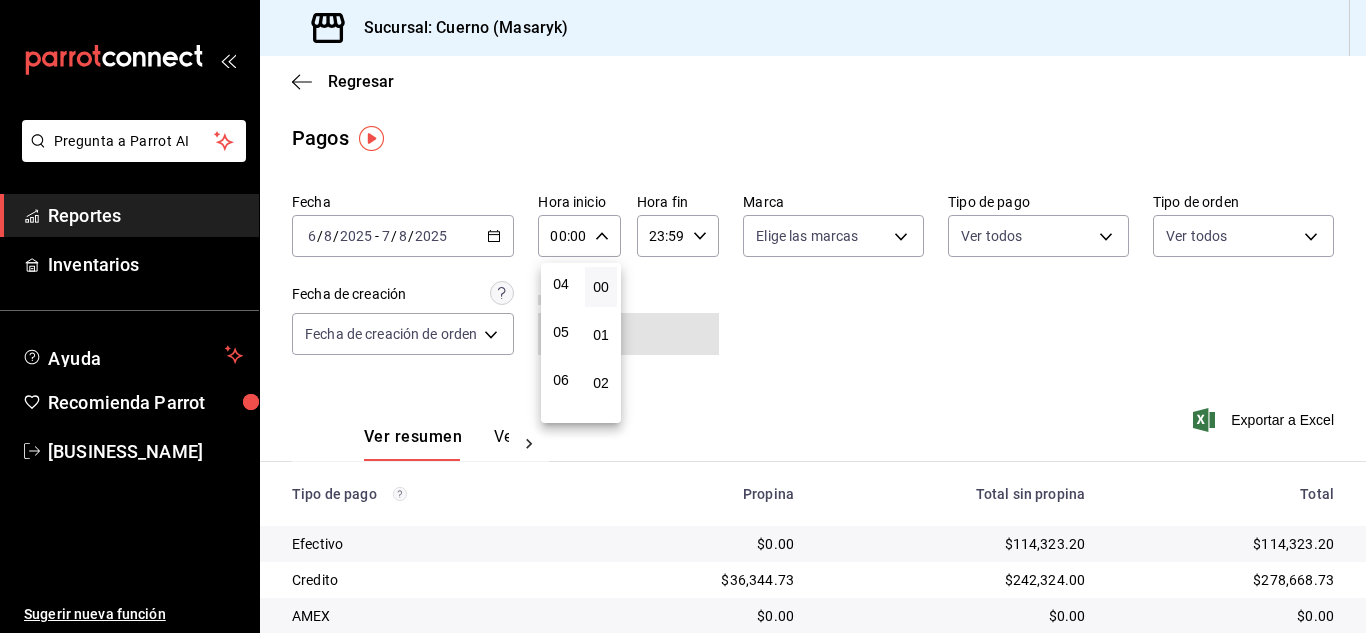 scroll, scrollTop: 200, scrollLeft: 0, axis: vertical 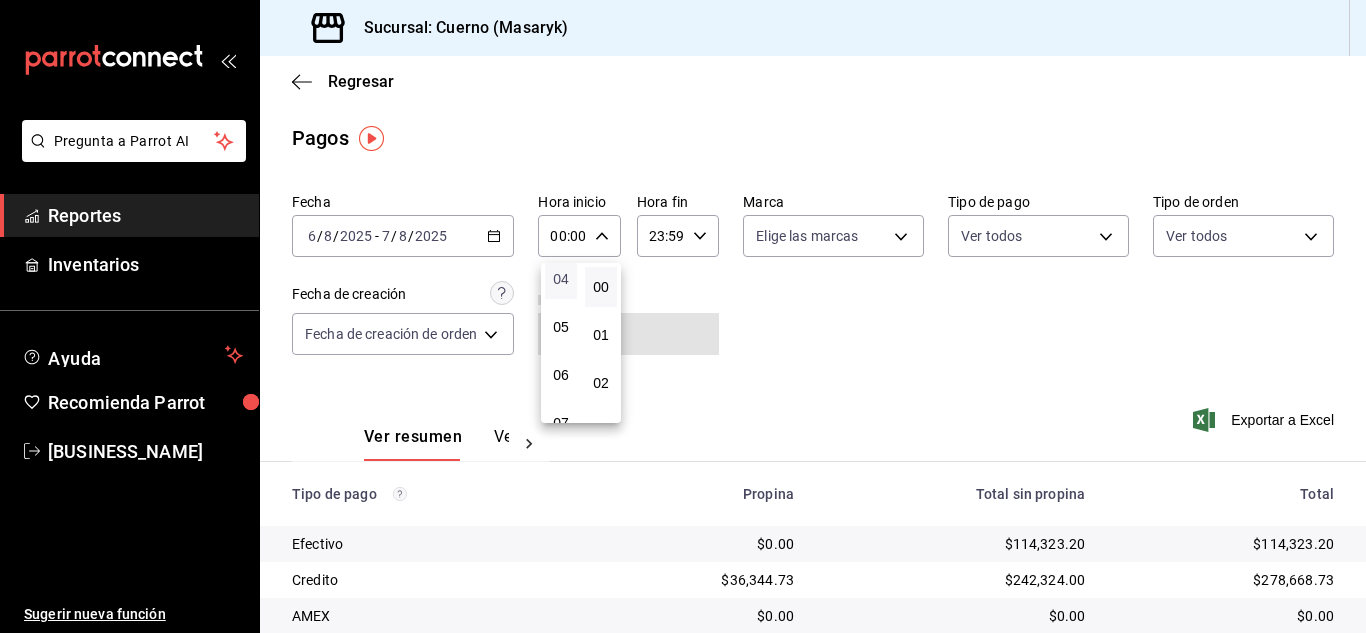 click on "04" at bounding box center (561, 279) 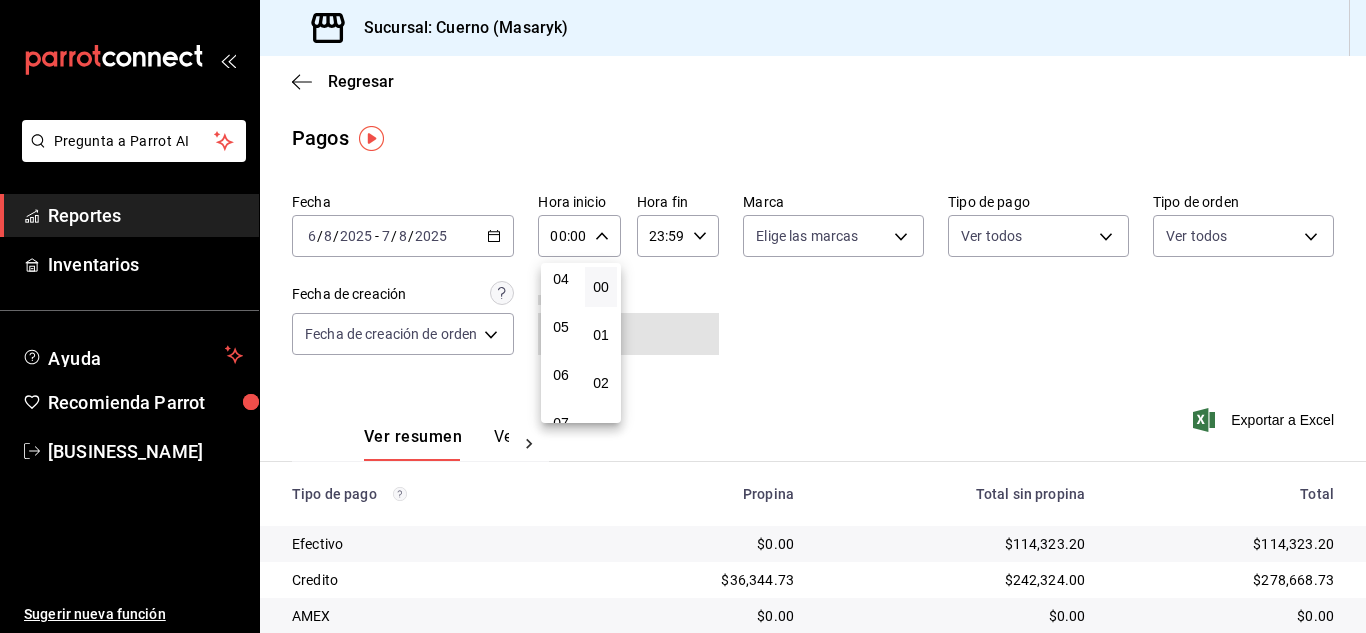 type on "04:00" 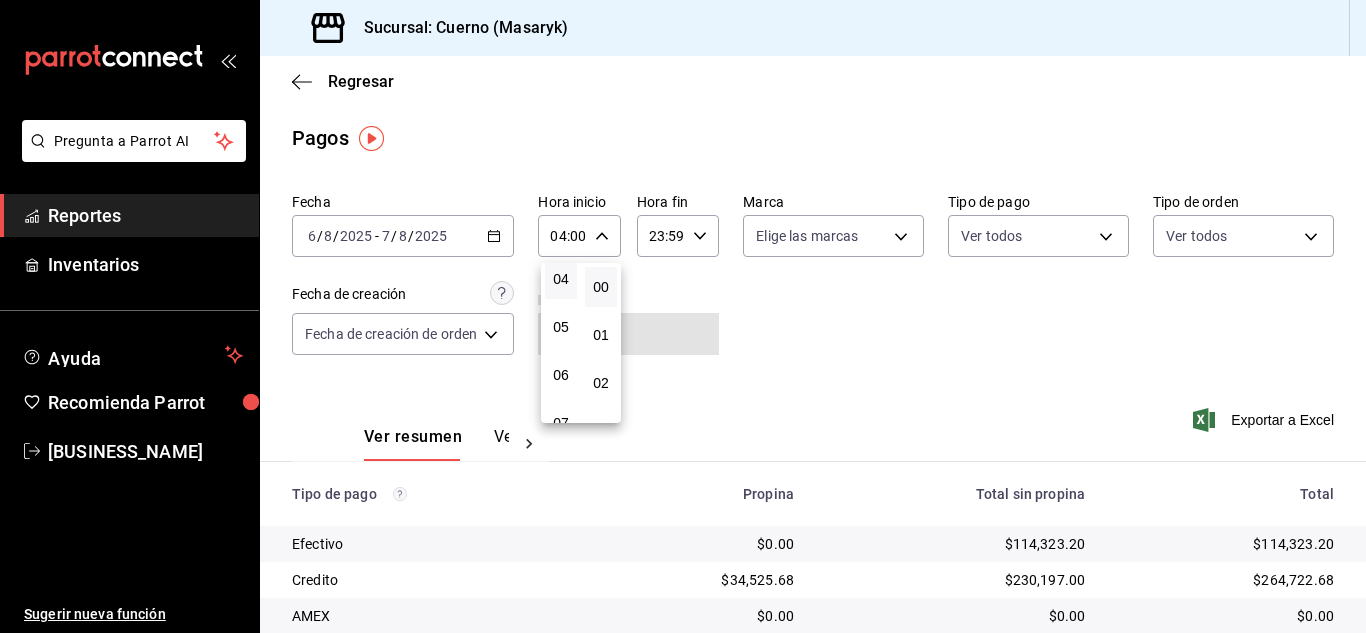 click at bounding box center [683, 316] 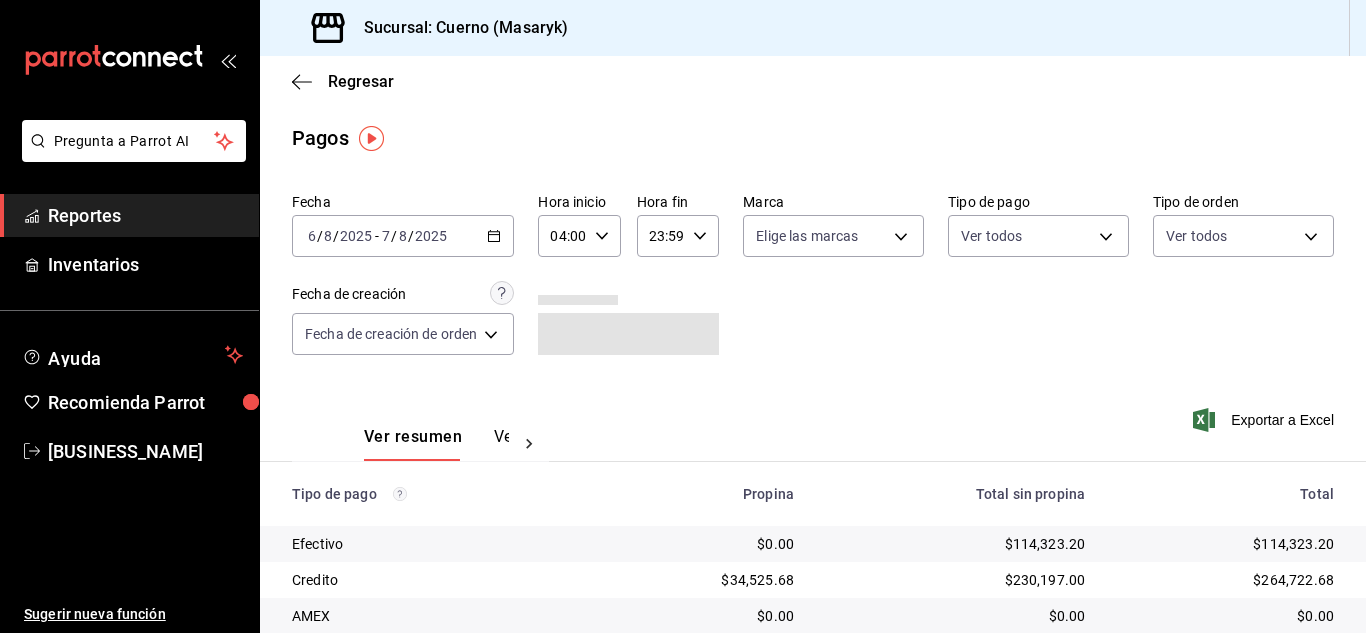 click 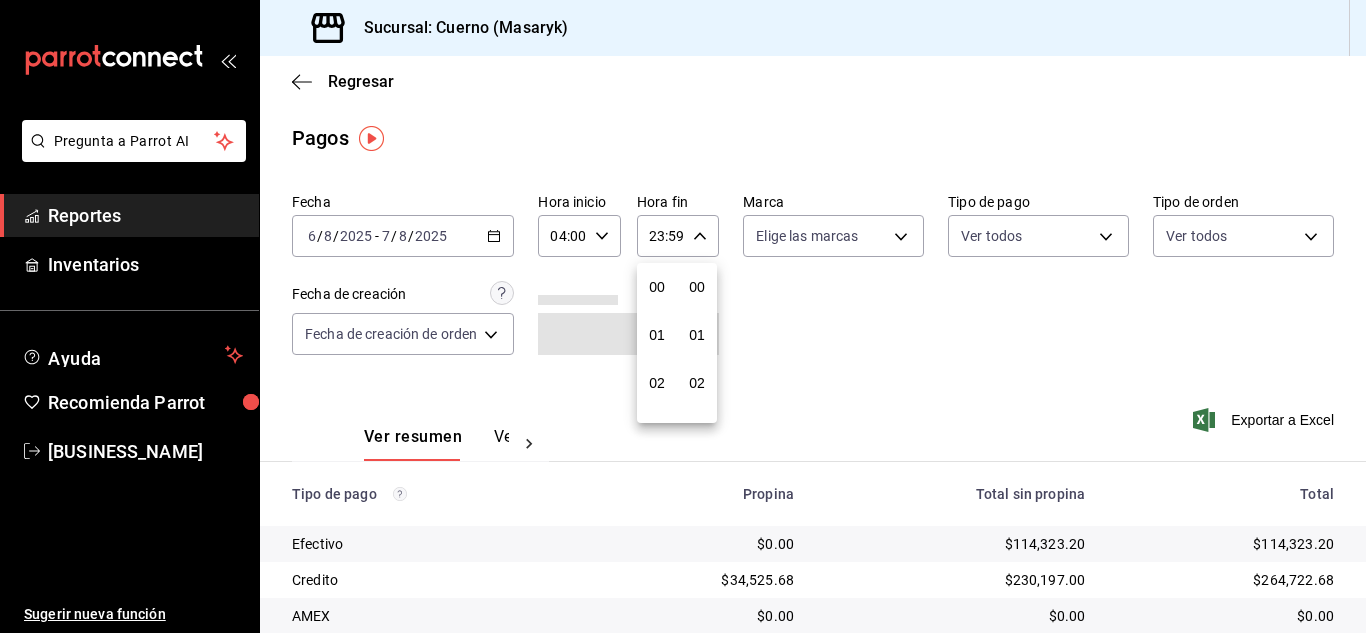 scroll, scrollTop: 992, scrollLeft: 0, axis: vertical 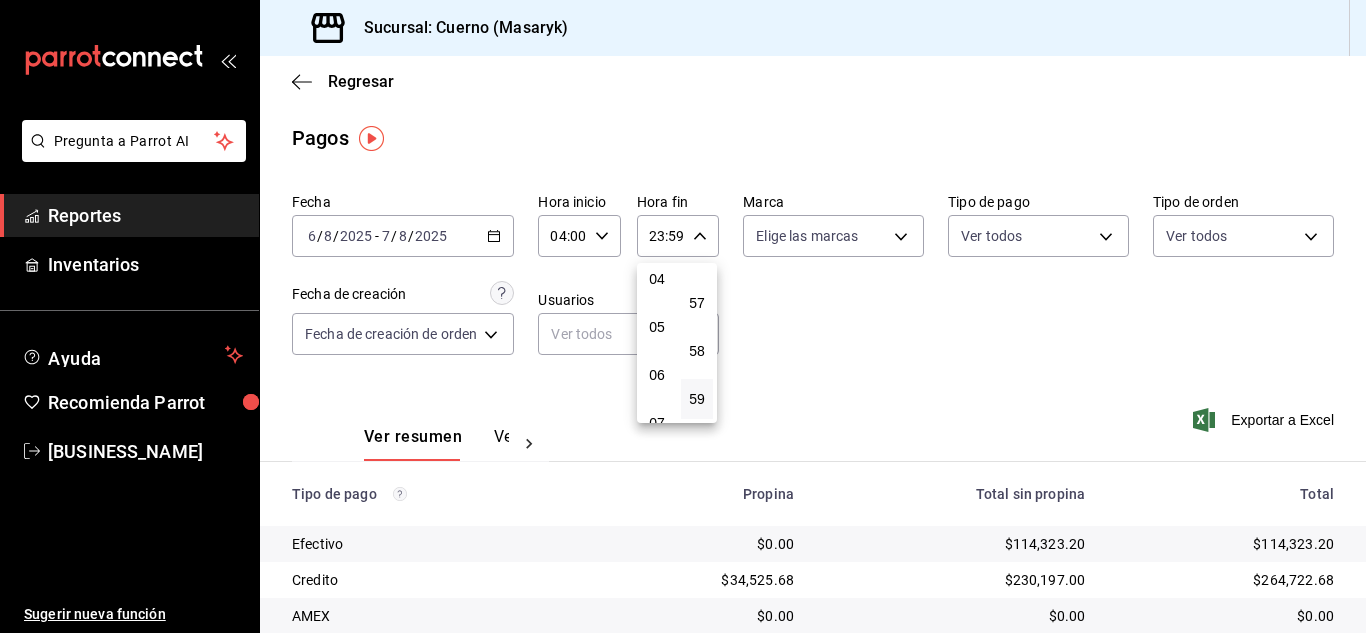 click on "05" at bounding box center [657, 327] 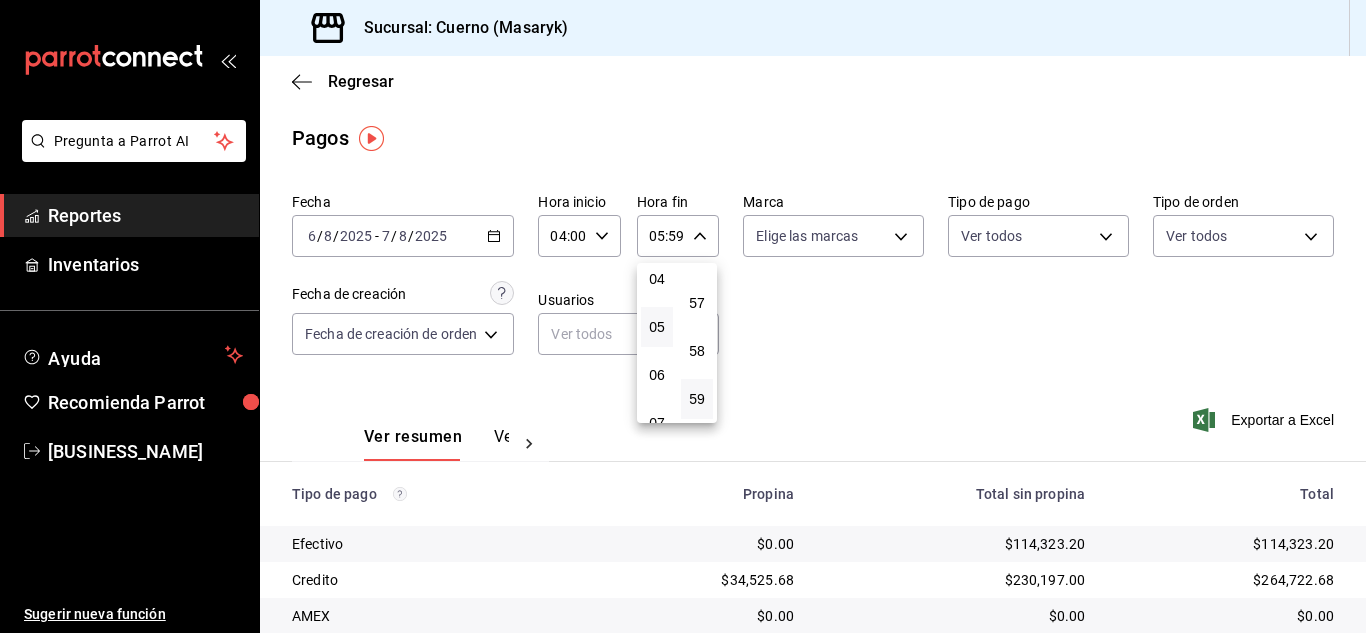 click at bounding box center [683, 316] 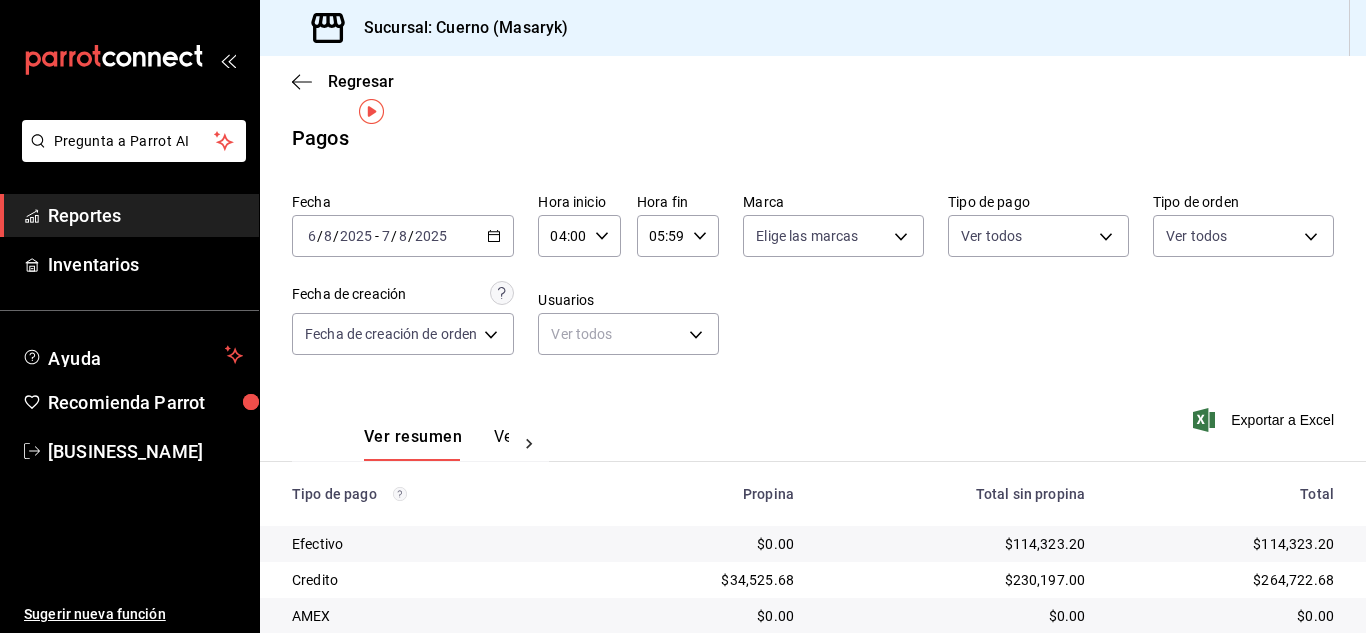 scroll, scrollTop: 286, scrollLeft: 0, axis: vertical 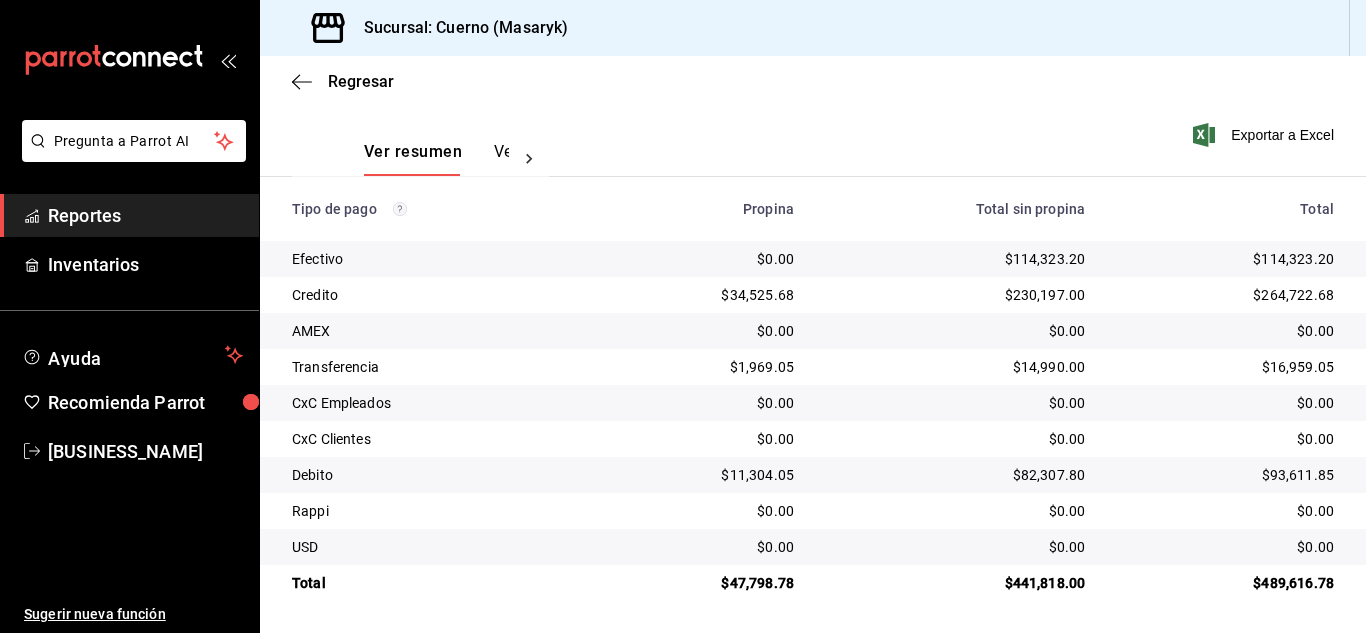 type 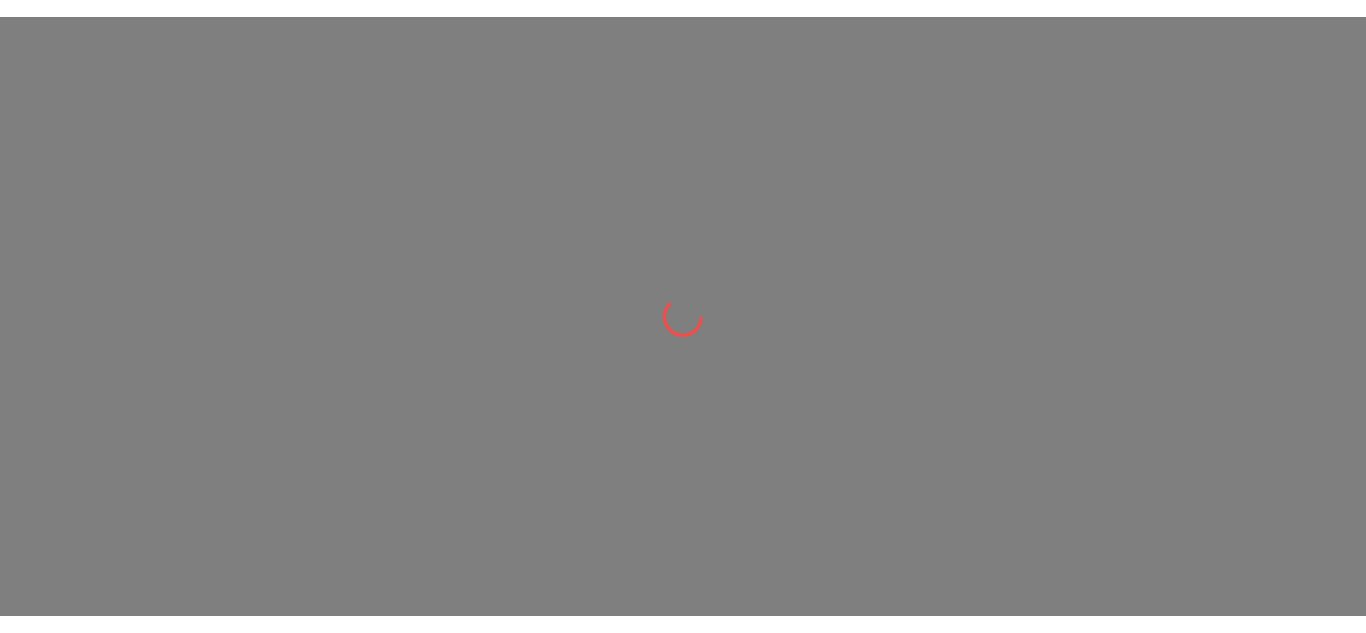 scroll, scrollTop: 0, scrollLeft: 0, axis: both 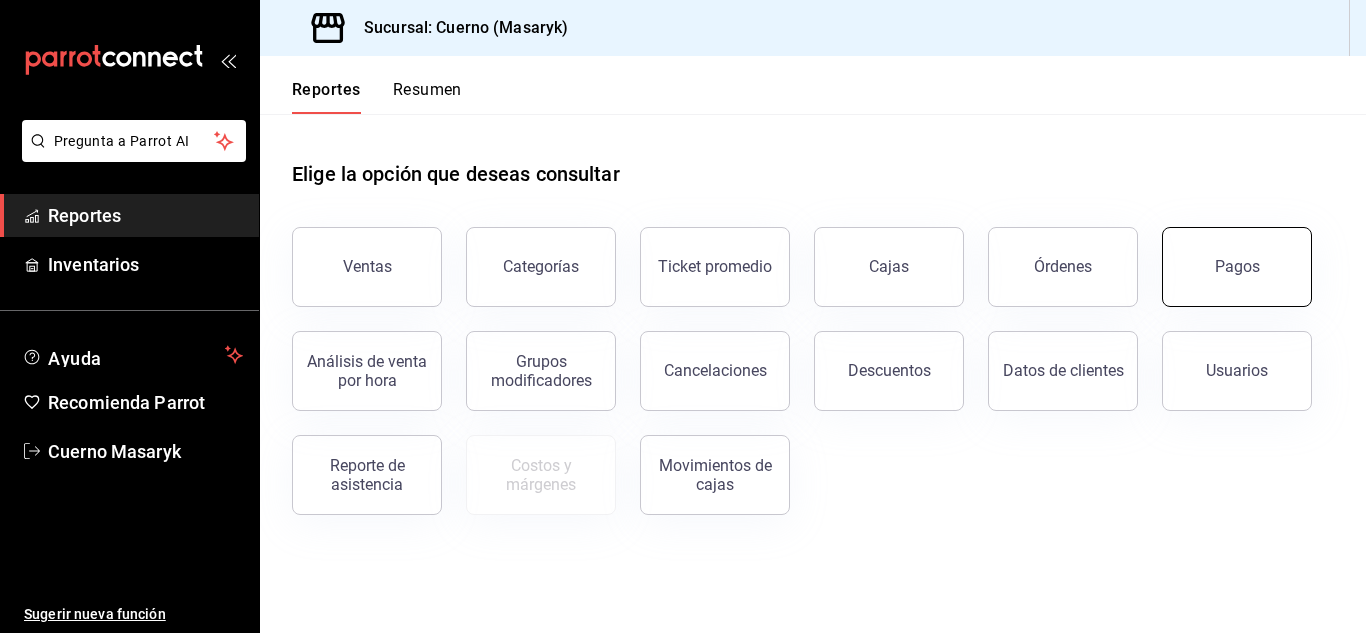 click on "Pagos" at bounding box center [1237, 267] 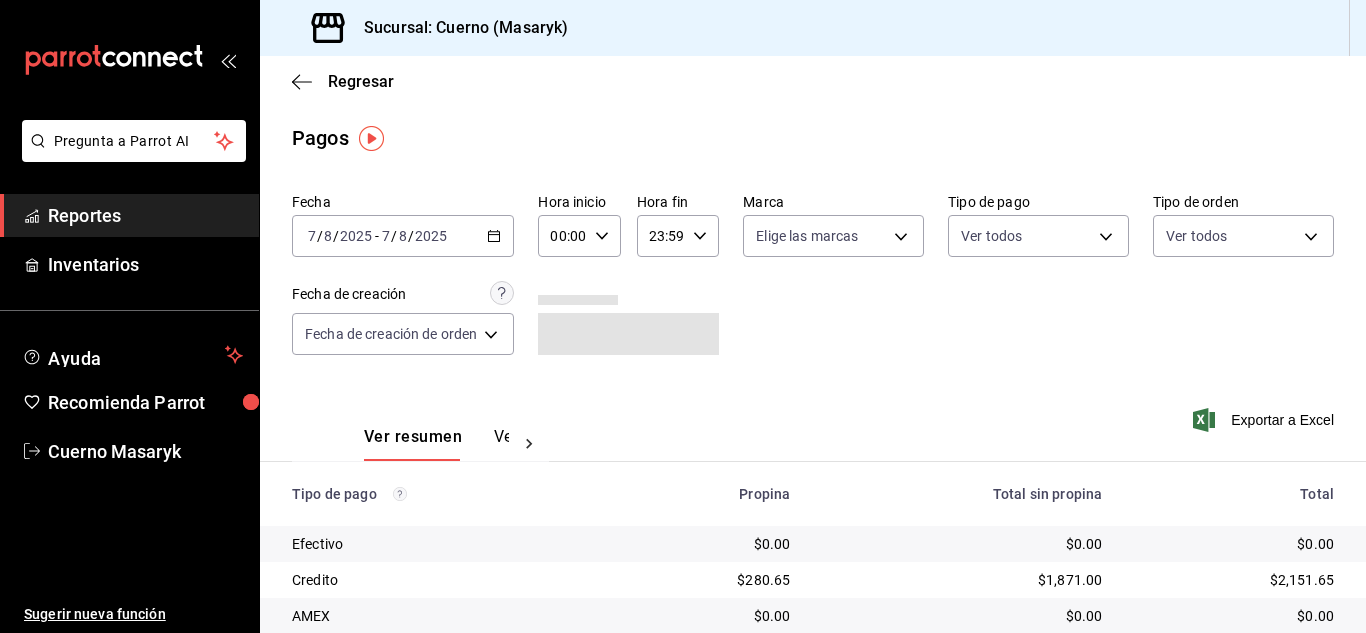 click 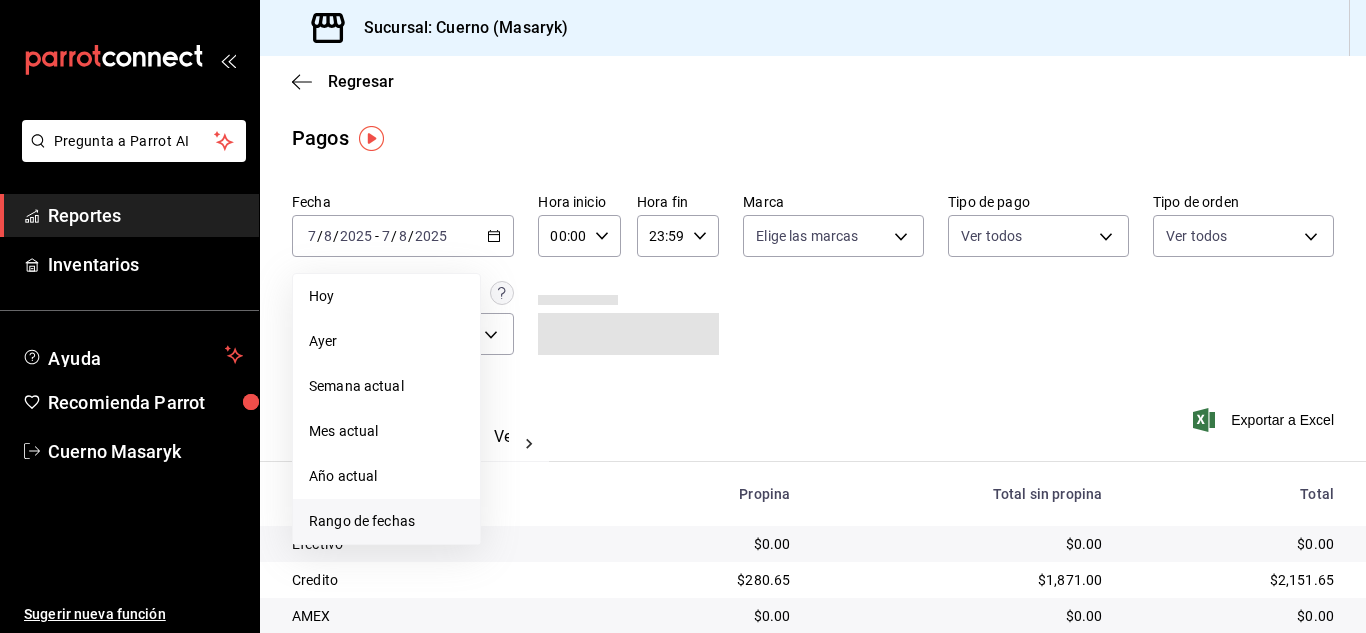 click on "Rango de fechas" at bounding box center (386, 521) 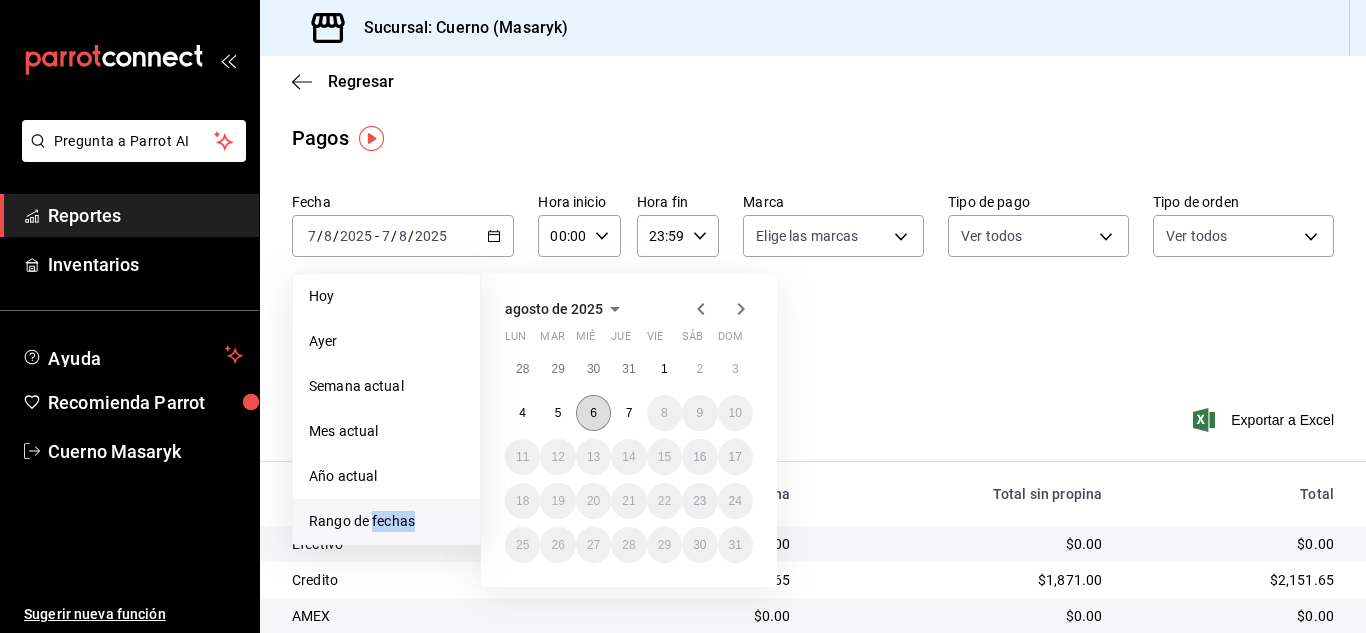 click on "6" at bounding box center (593, 413) 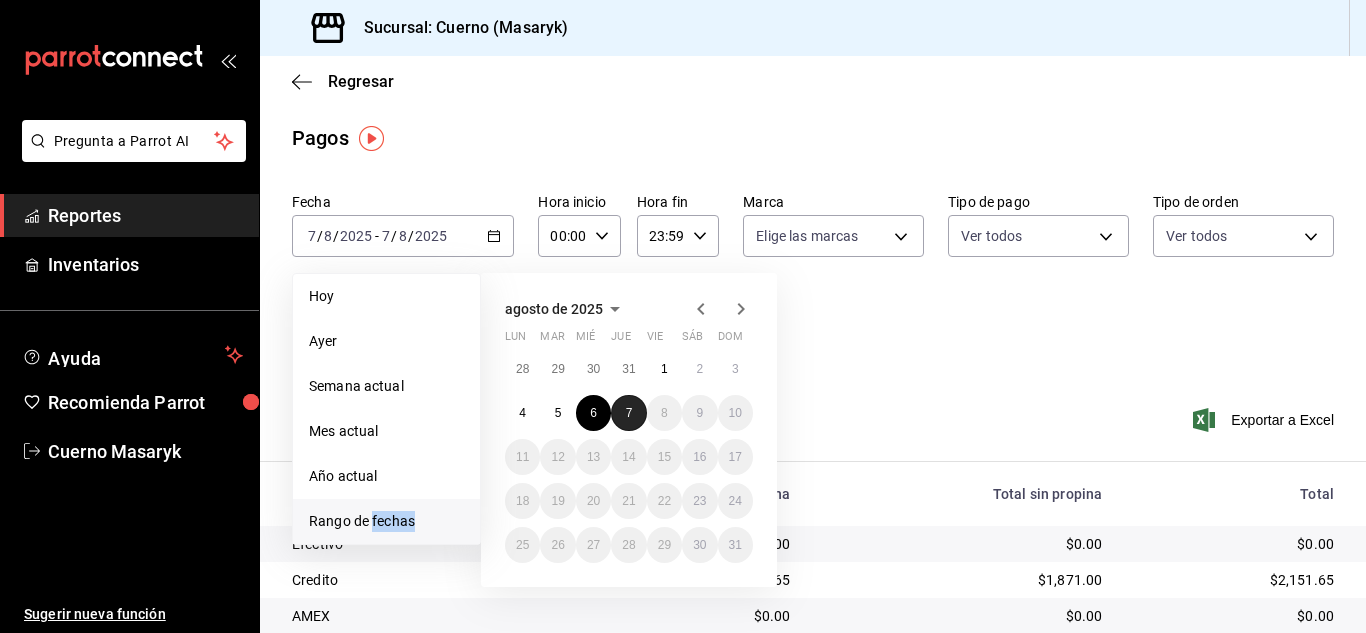 click on "7" at bounding box center (629, 413) 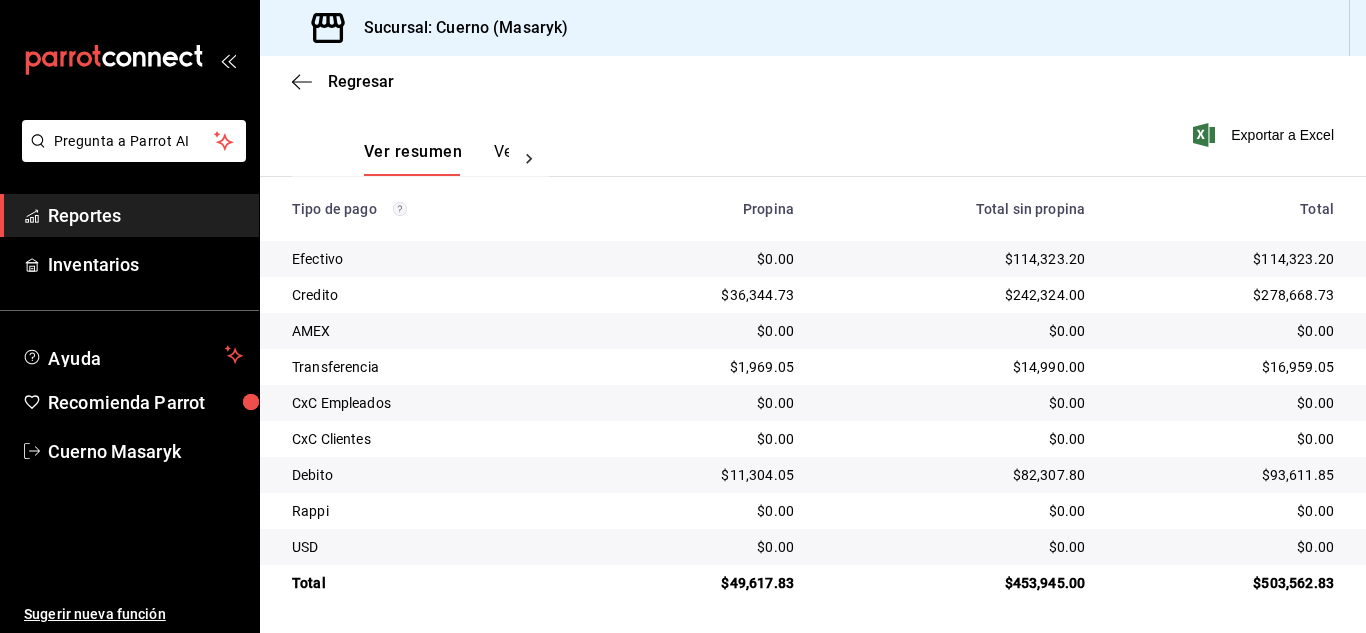scroll, scrollTop: 0, scrollLeft: 0, axis: both 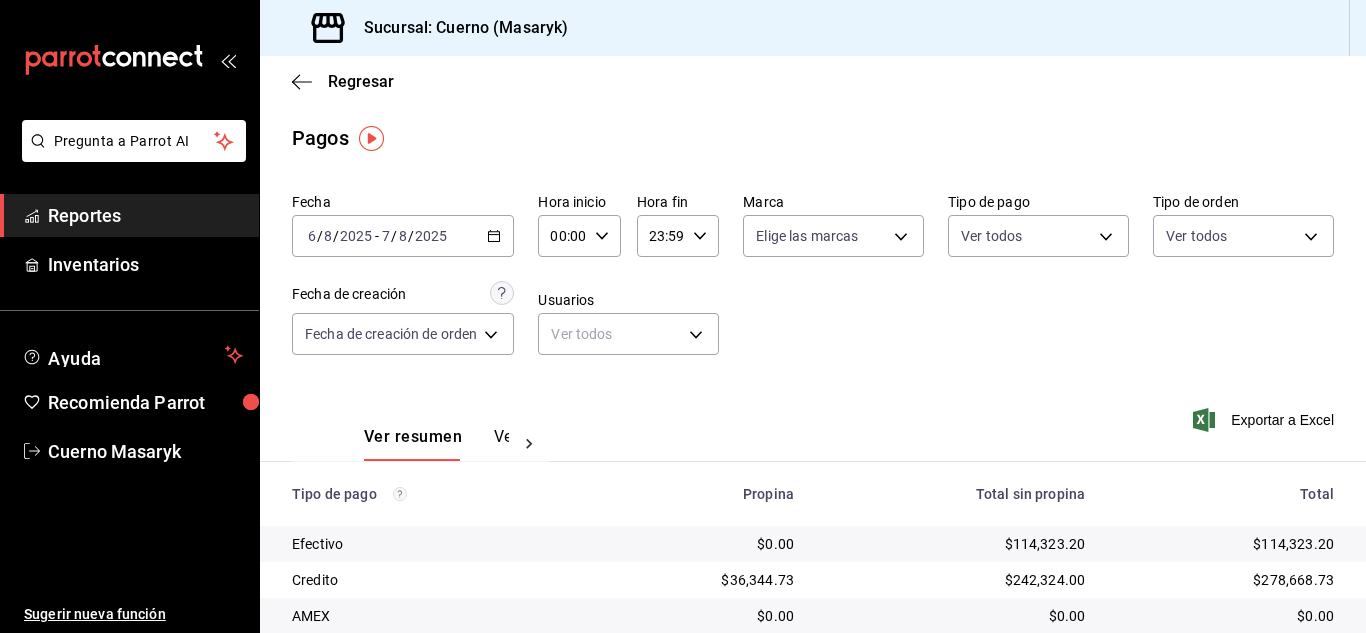 click 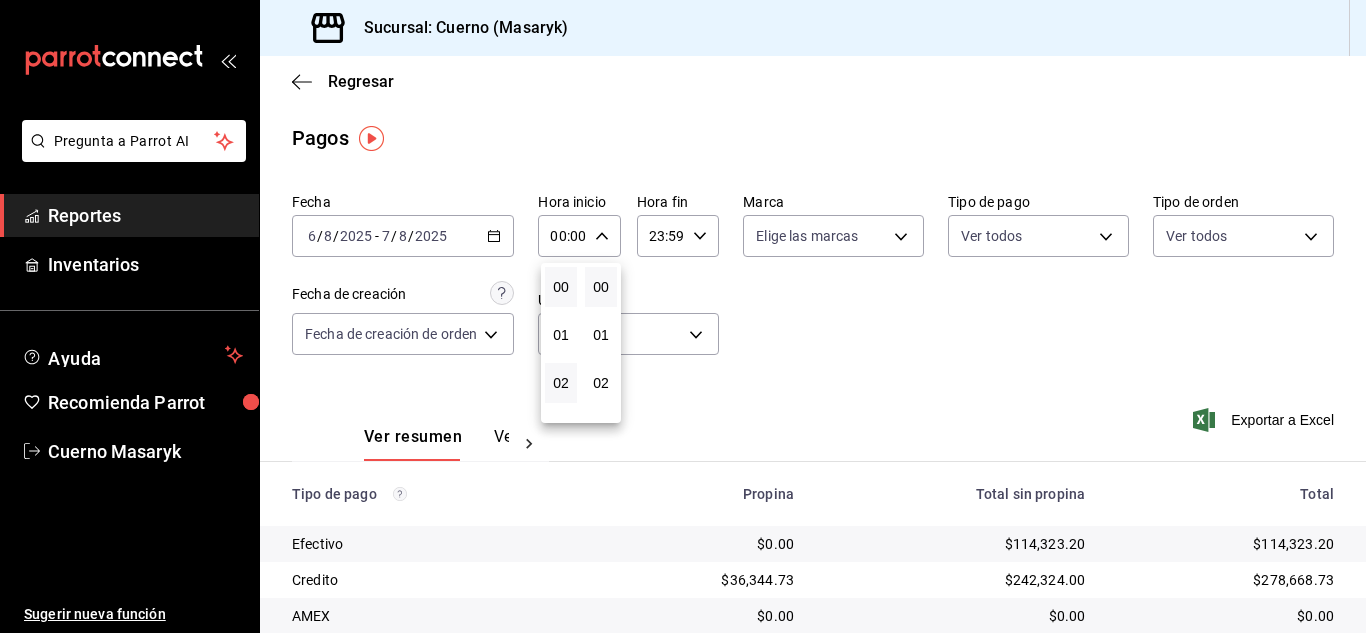 scroll, scrollTop: 100, scrollLeft: 0, axis: vertical 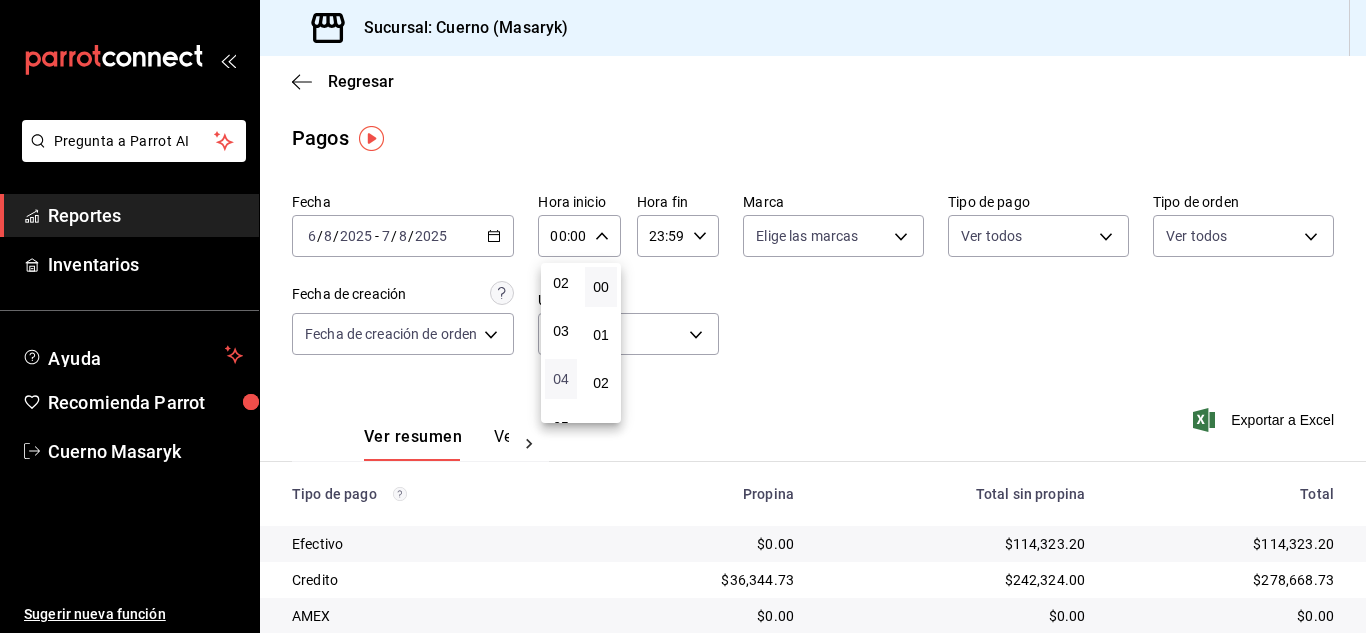 click on "04" at bounding box center (561, 379) 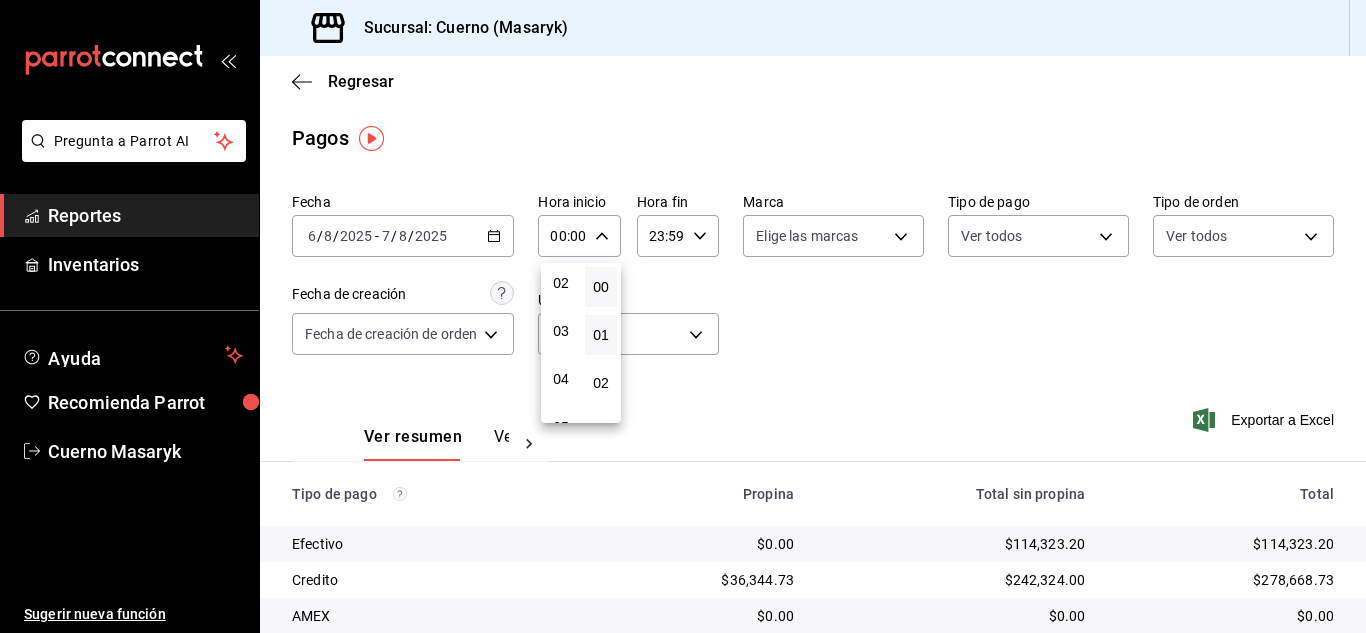 type on "04:00" 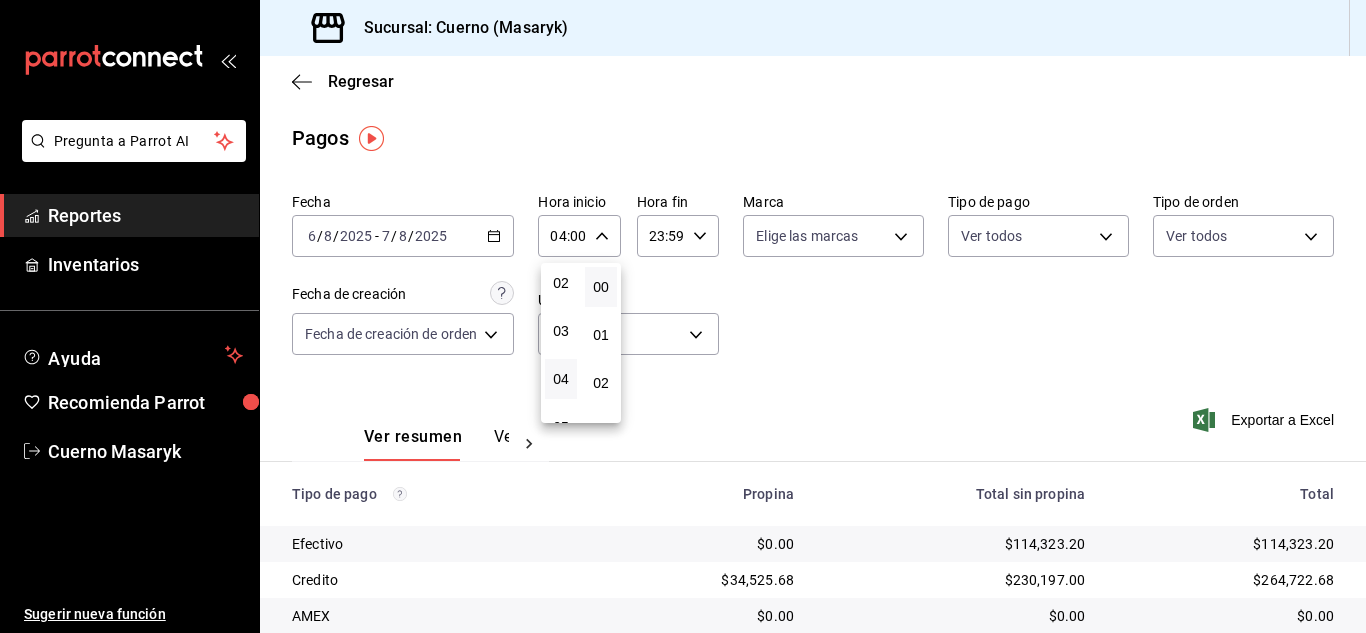 click at bounding box center (683, 316) 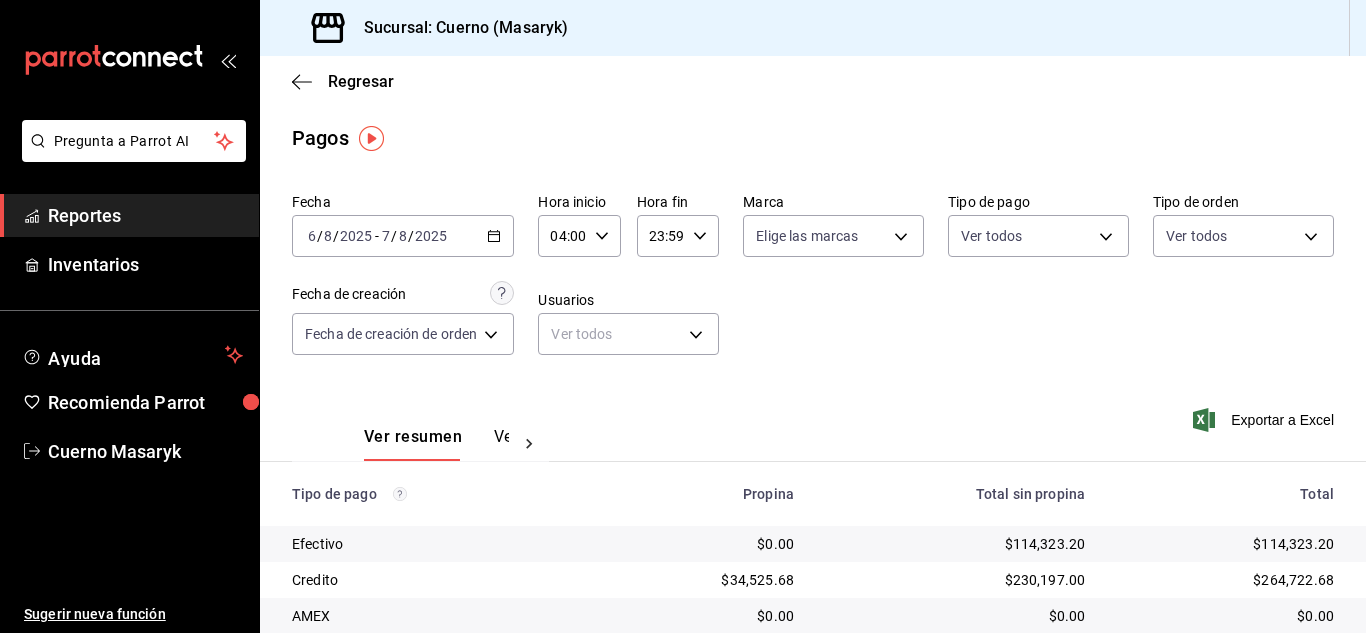 click 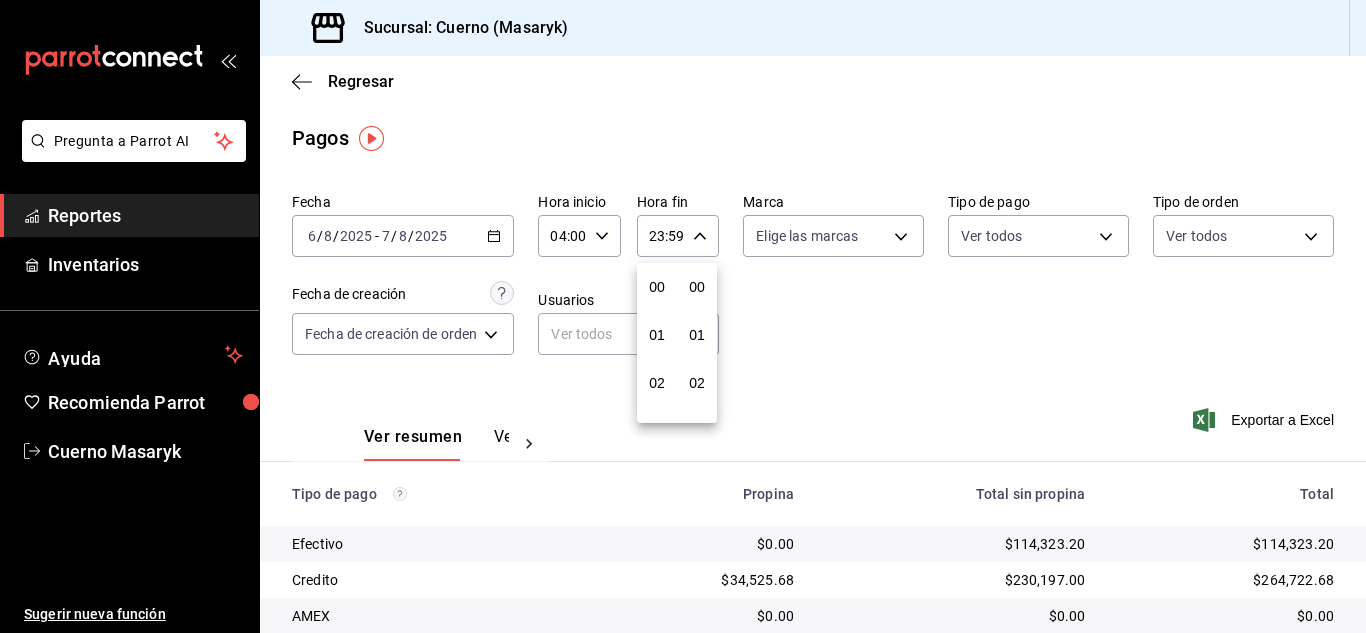 scroll, scrollTop: 992, scrollLeft: 0, axis: vertical 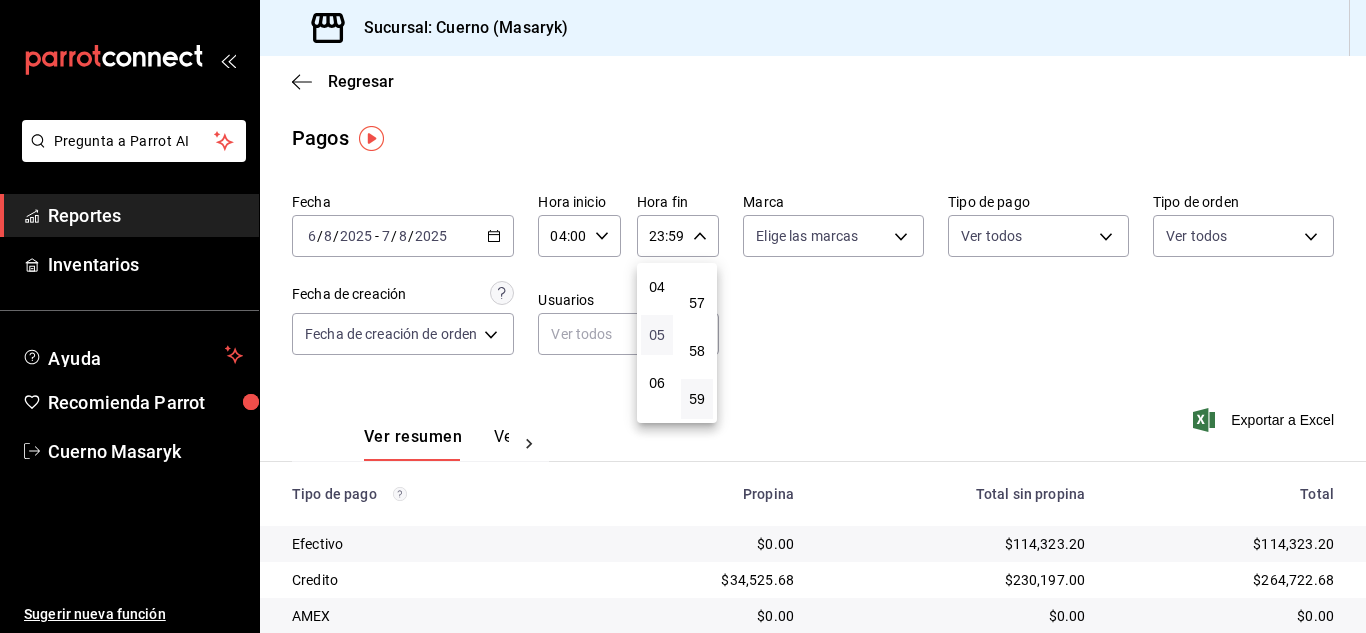 click on "05" at bounding box center (657, 335) 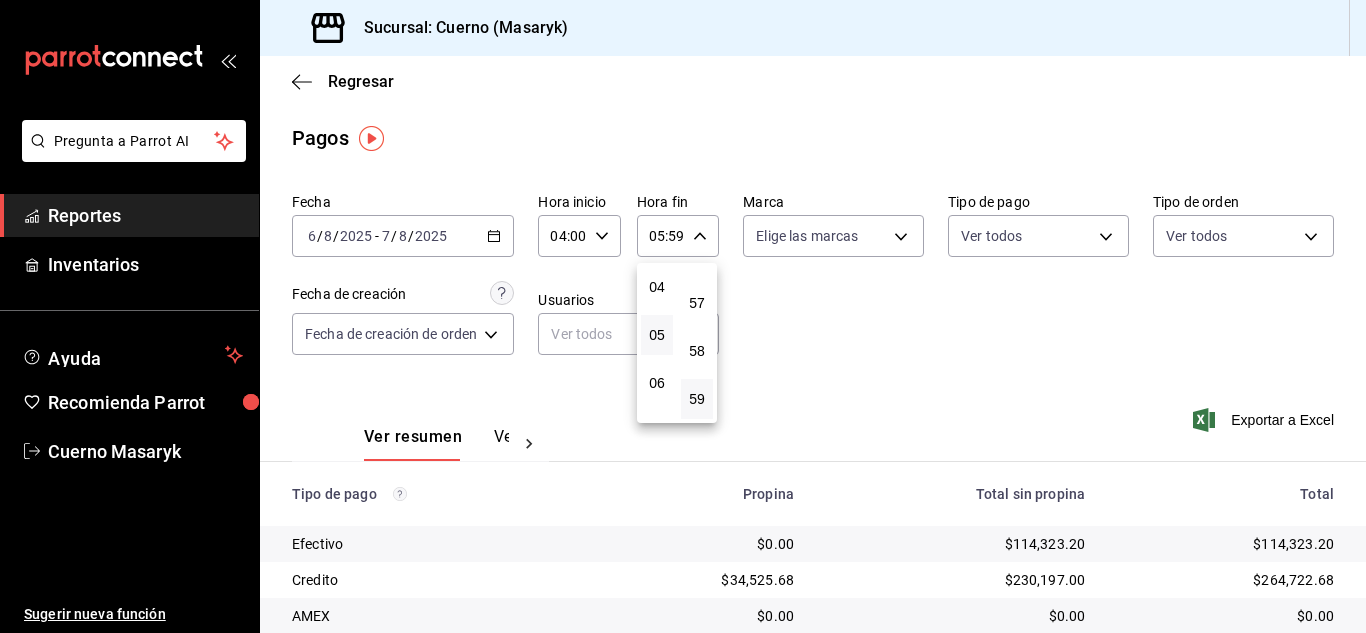 click at bounding box center (683, 316) 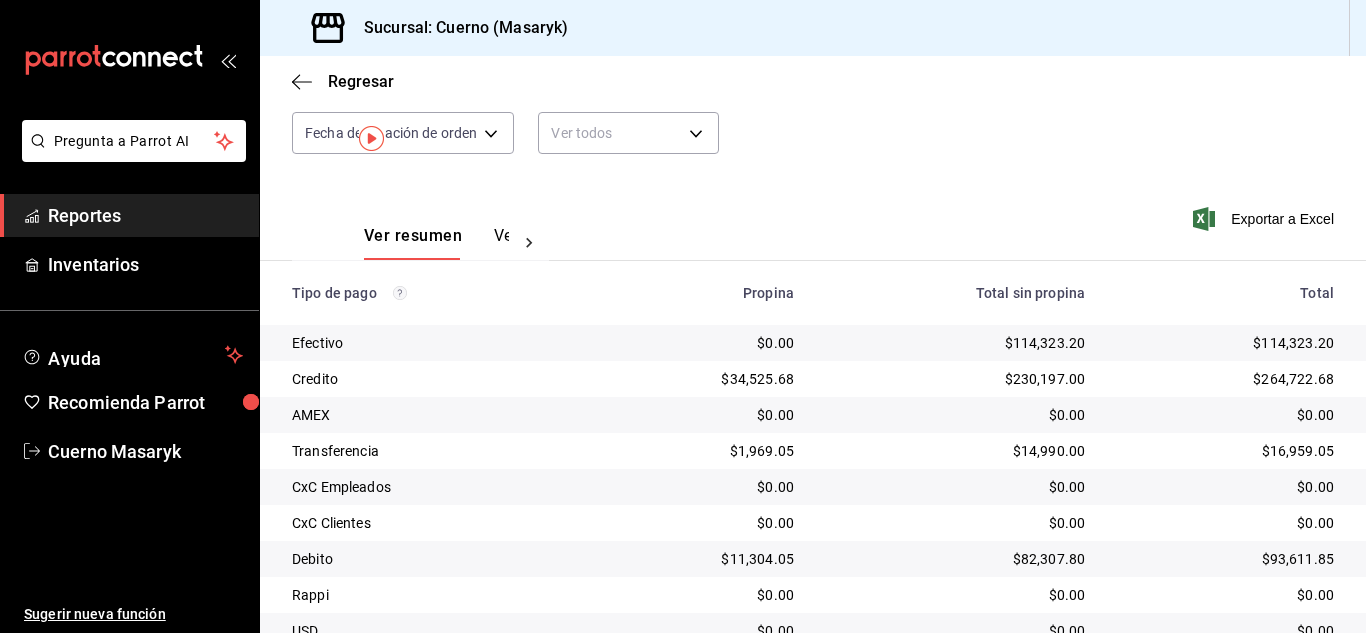 scroll, scrollTop: 286, scrollLeft: 0, axis: vertical 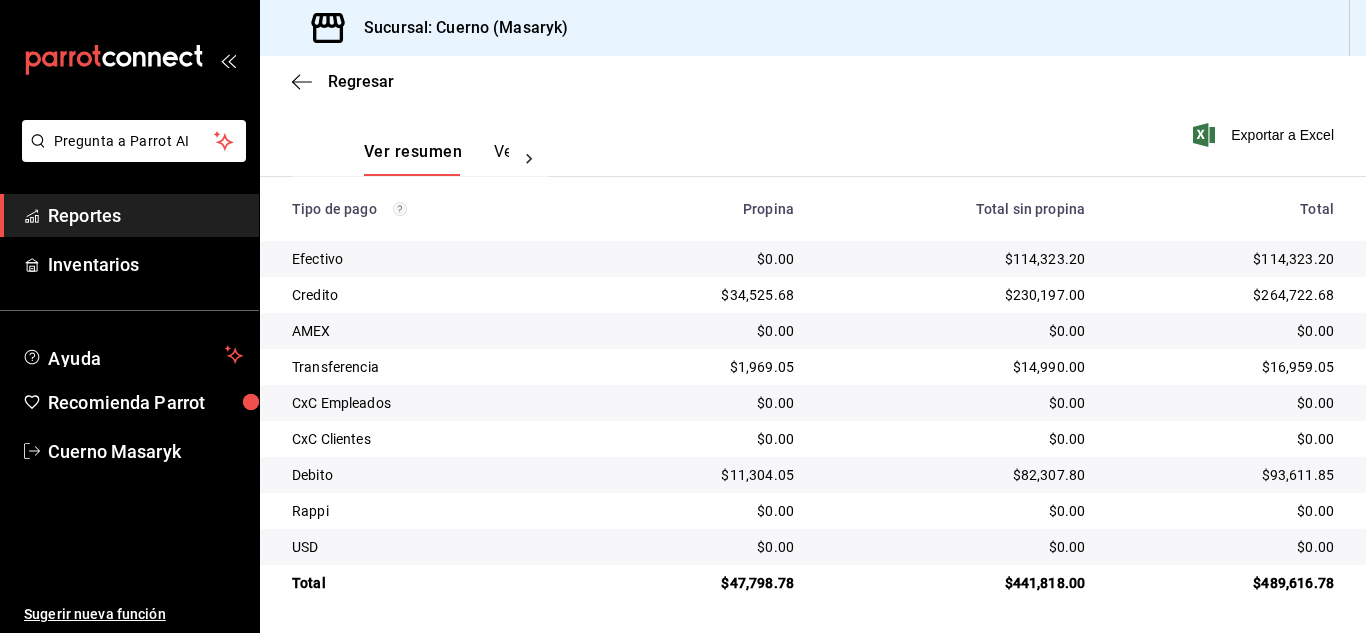 type 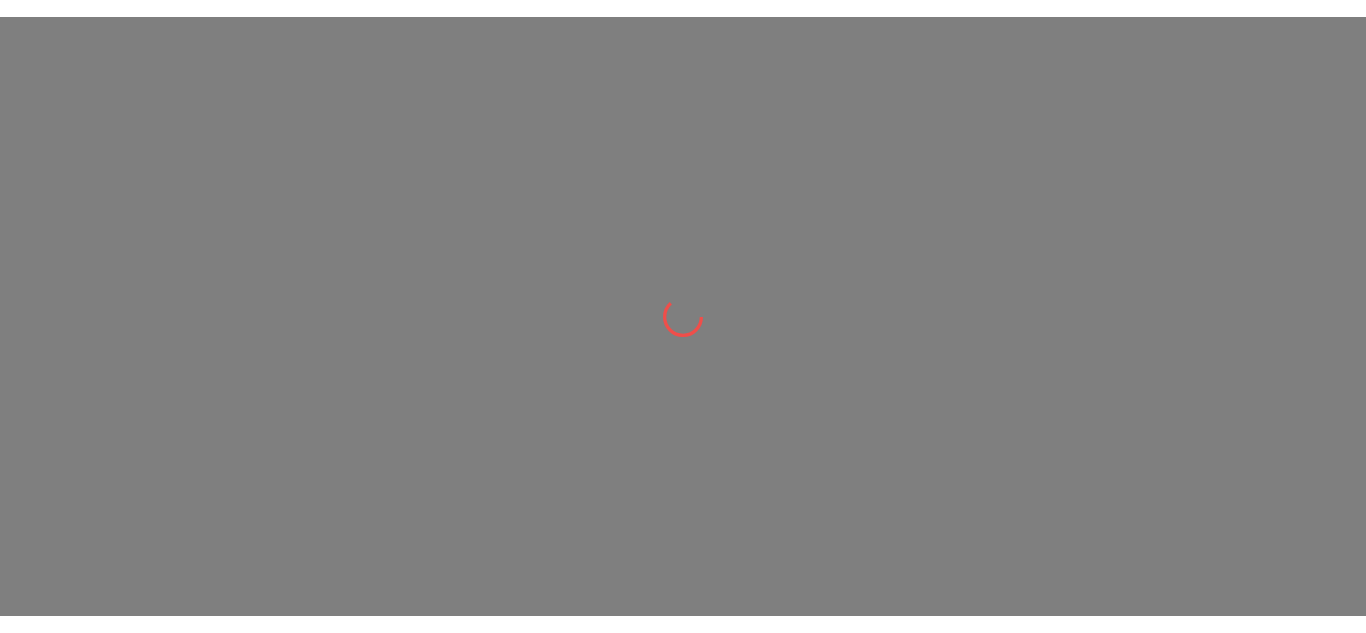 scroll, scrollTop: 0, scrollLeft: 0, axis: both 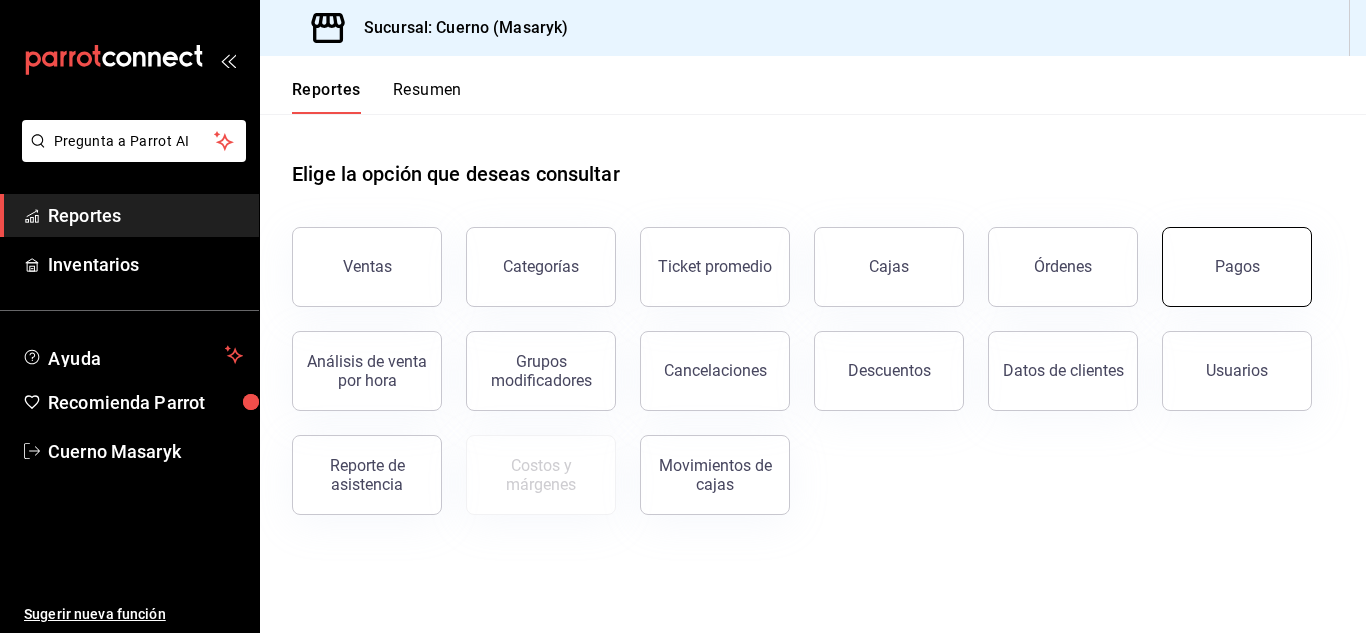 click on "Pagos" at bounding box center [1237, 267] 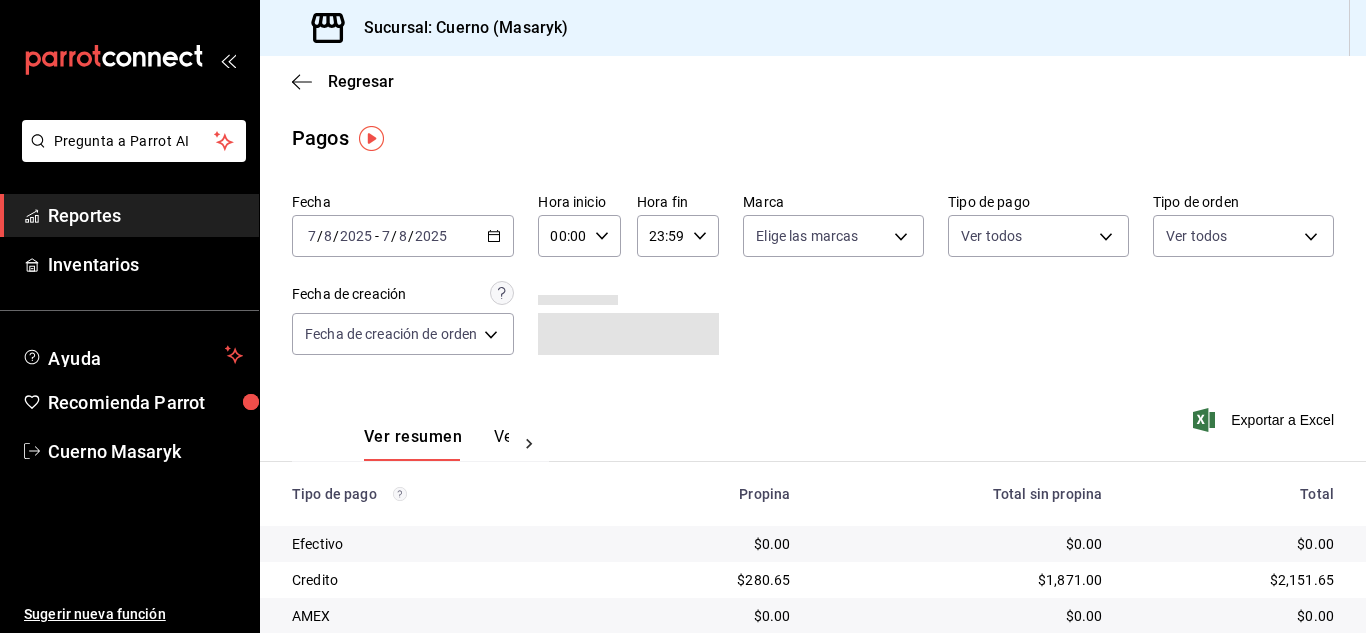 click 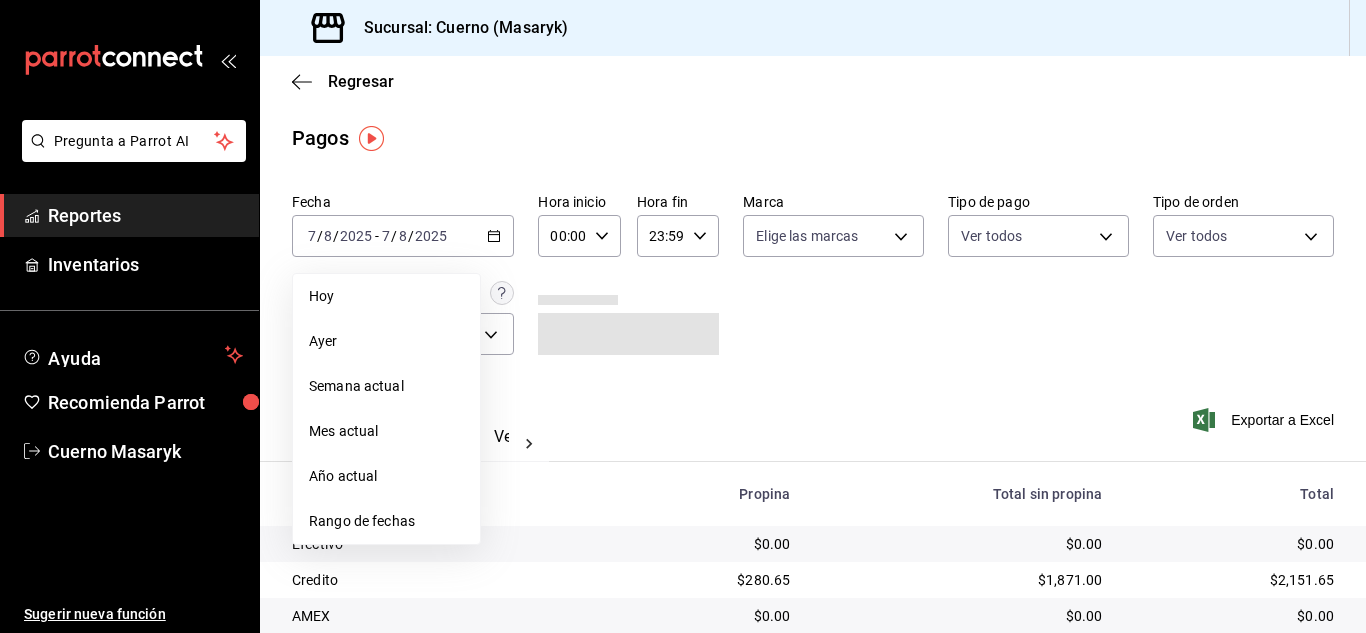 click on "Rango de fechas" at bounding box center [386, 521] 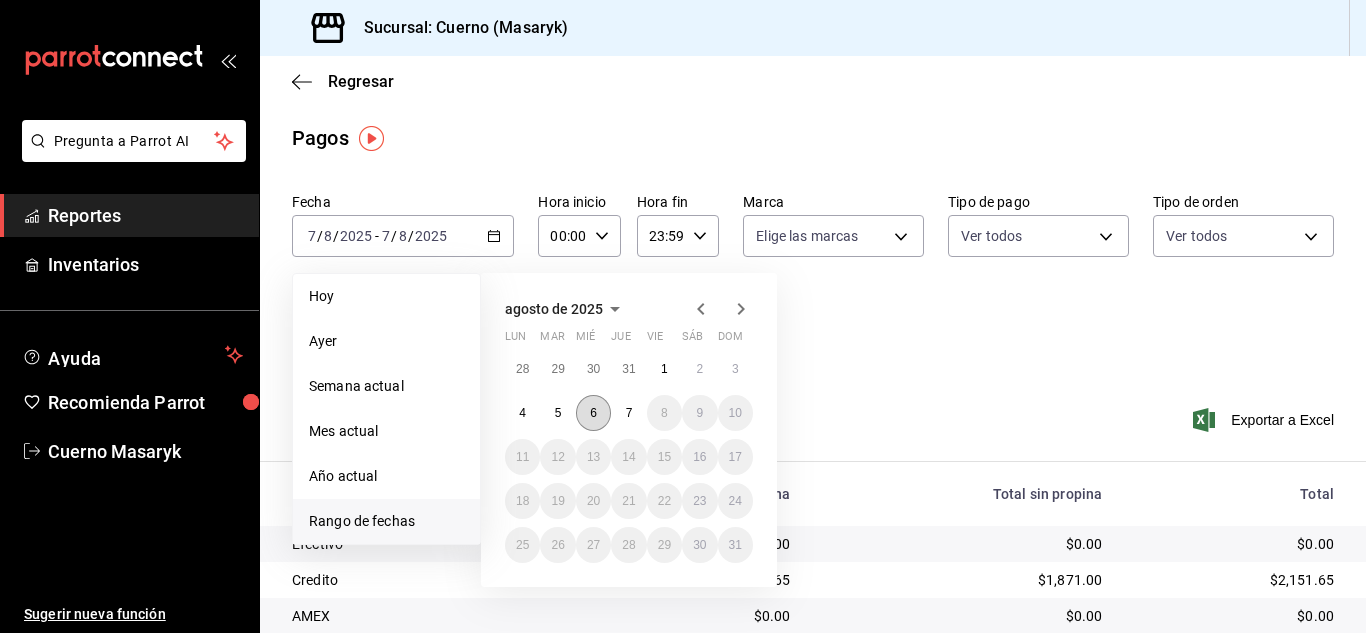 click on "6" at bounding box center (593, 413) 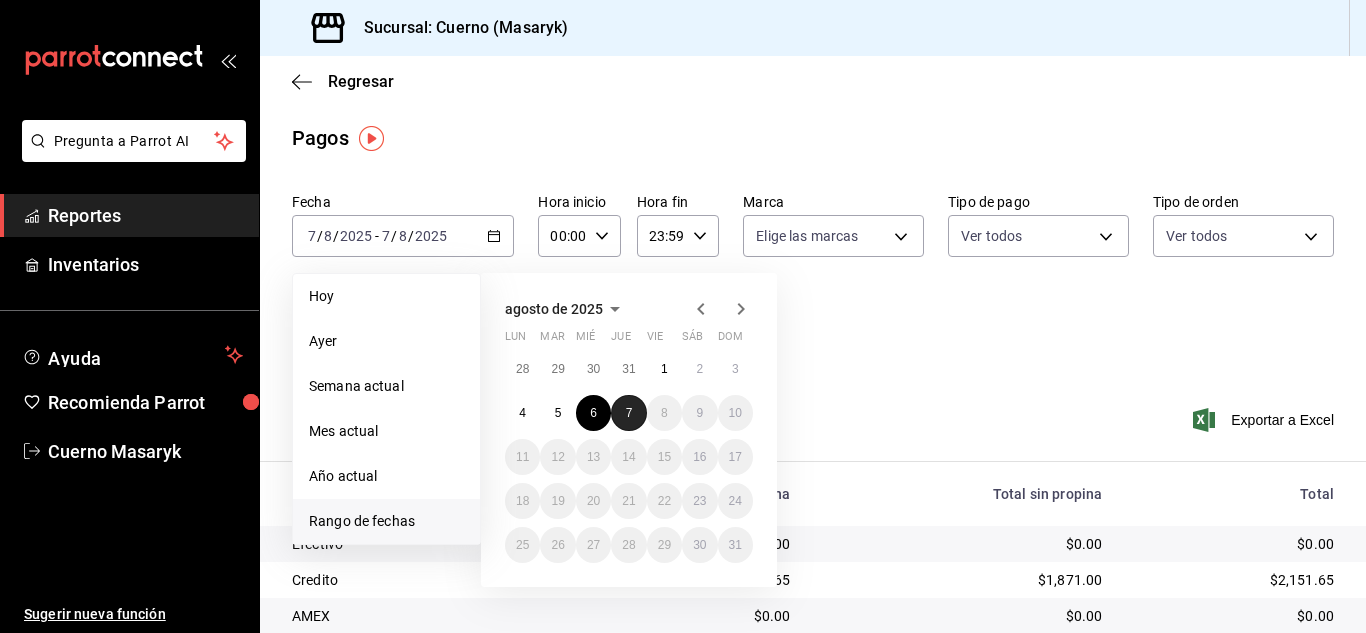 click on "7" at bounding box center (629, 413) 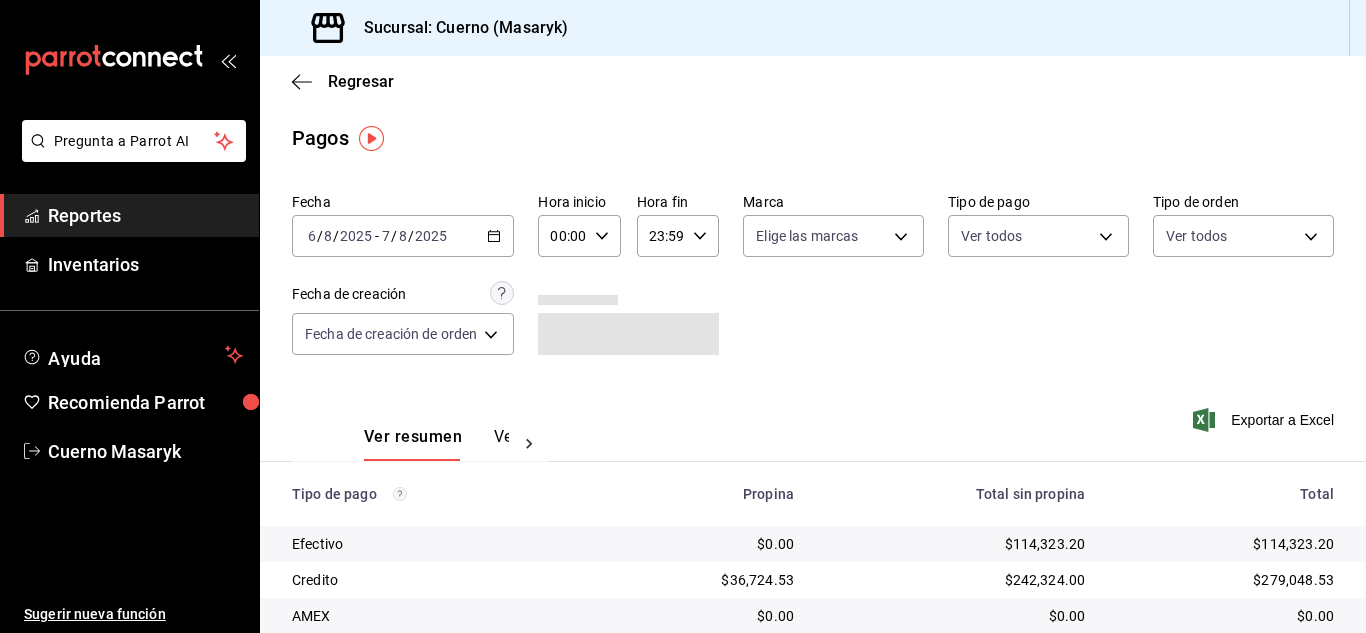 click 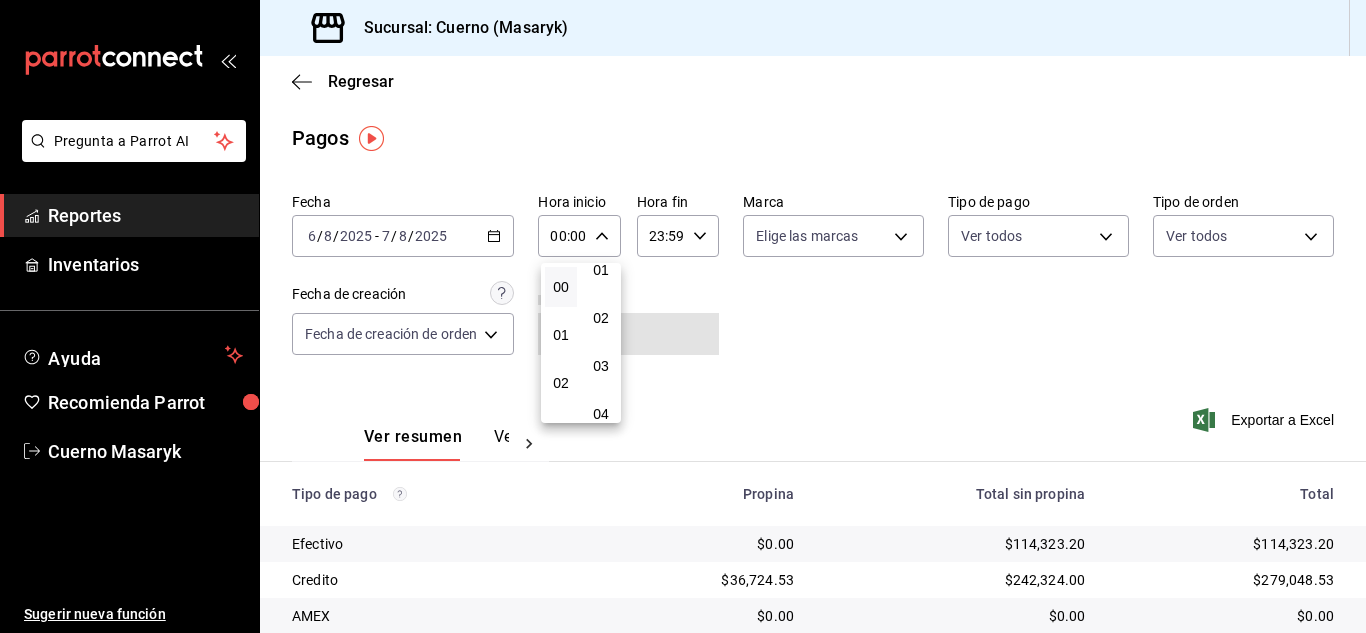 scroll, scrollTop: 100, scrollLeft: 0, axis: vertical 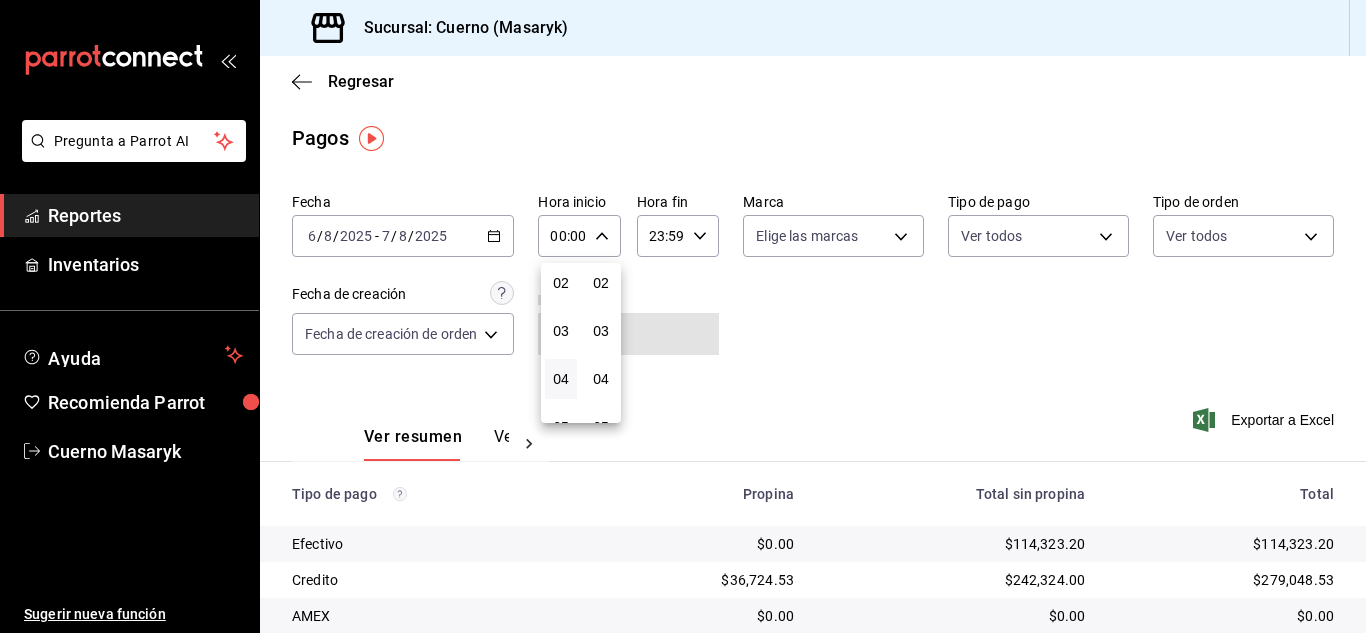 click on "04" at bounding box center [561, 379] 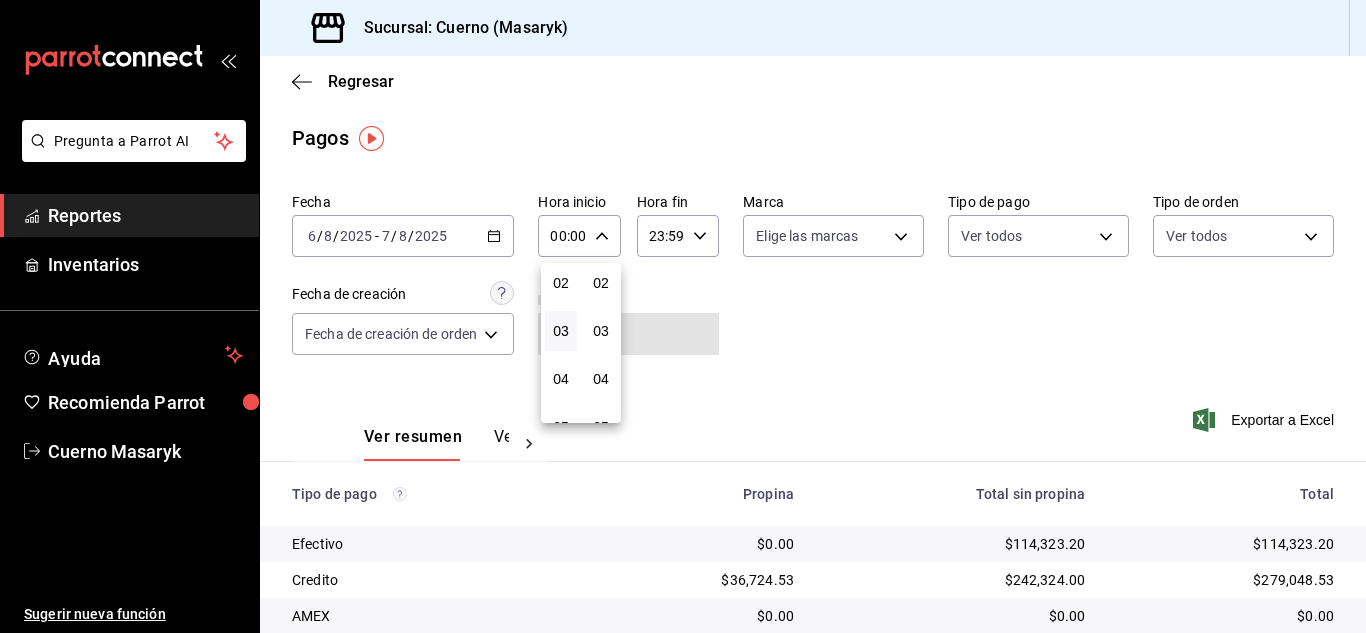 type on "04:00" 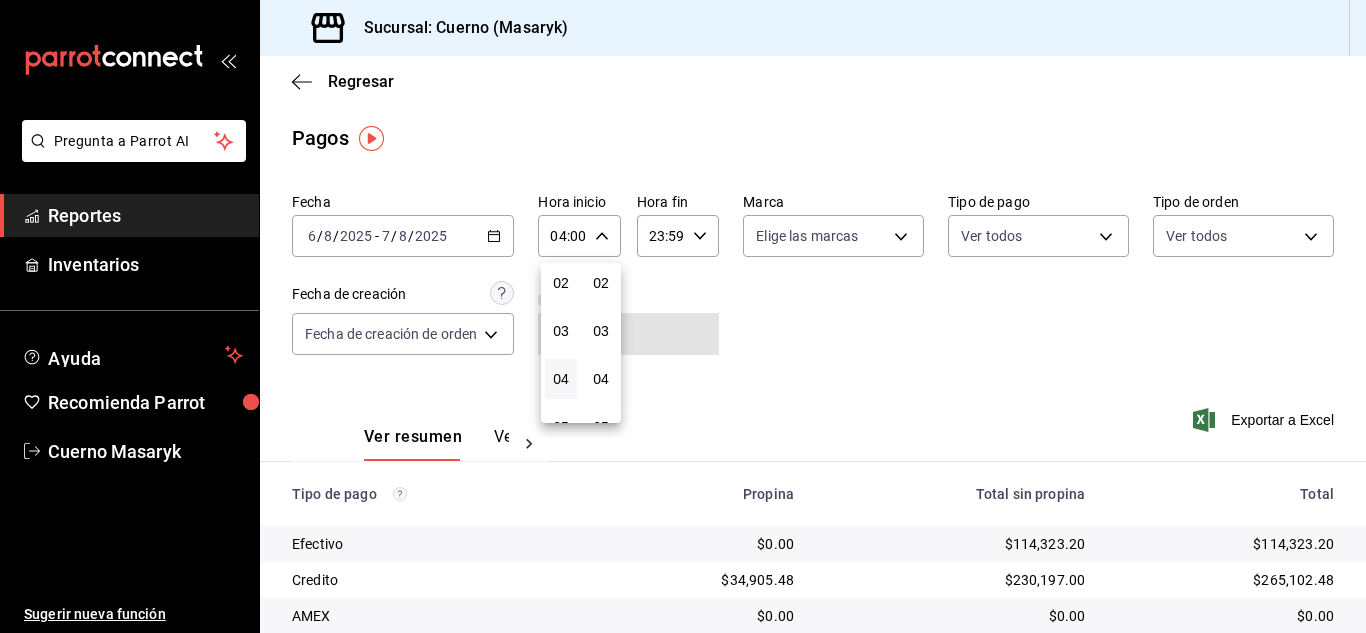 click at bounding box center (683, 316) 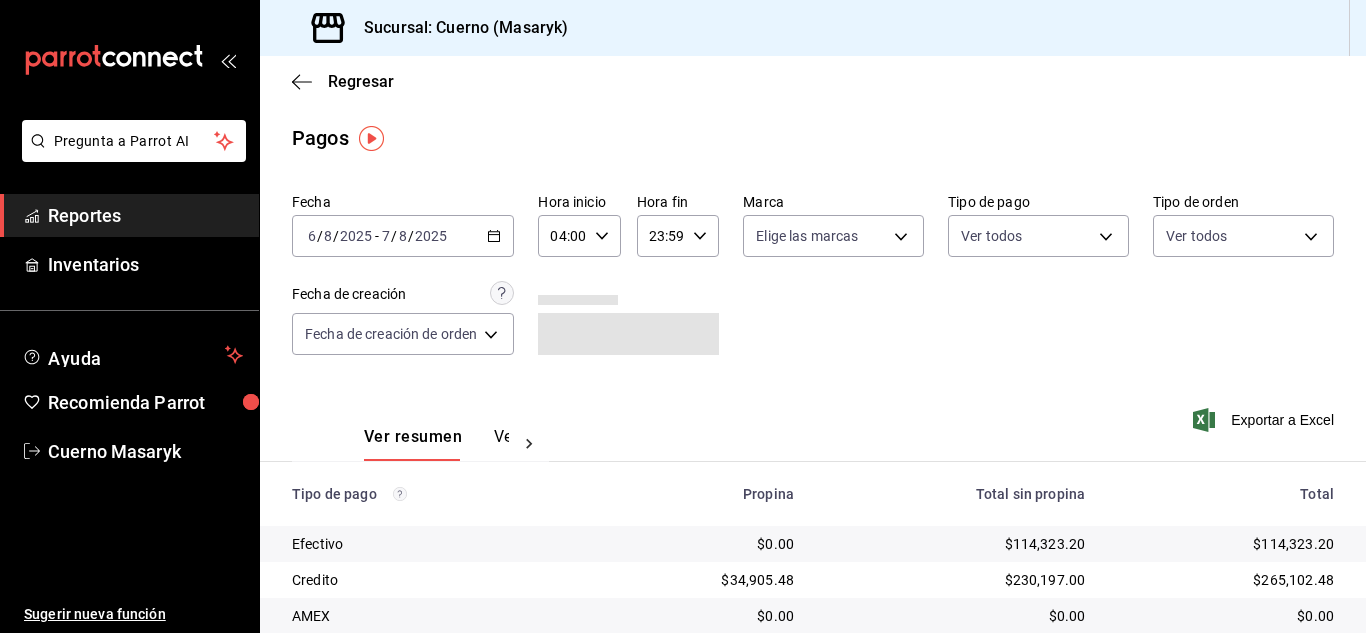 click 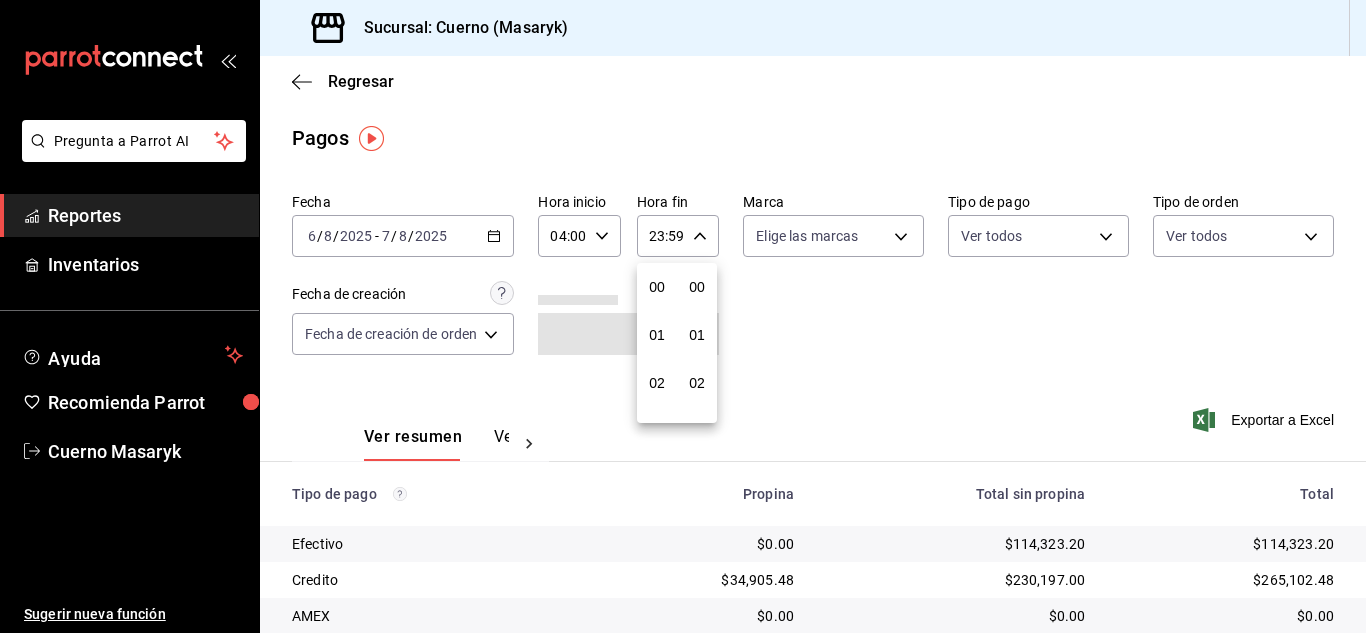 scroll, scrollTop: 992, scrollLeft: 0, axis: vertical 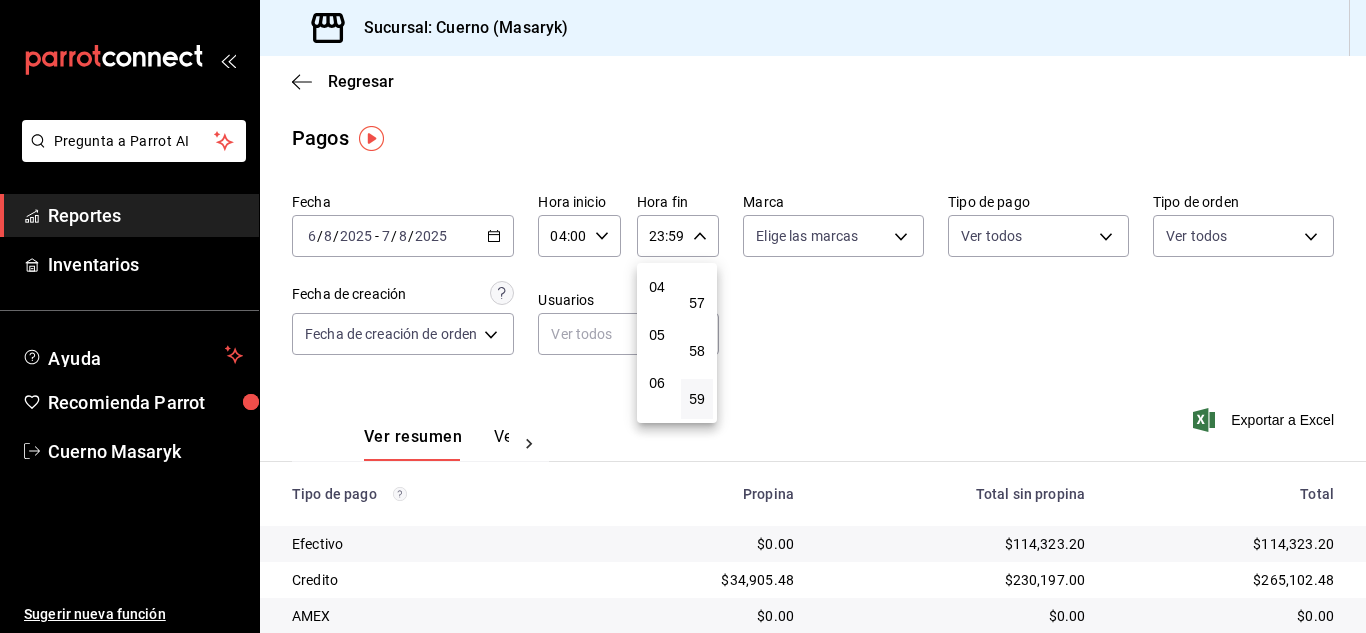 click on "05" at bounding box center (657, 335) 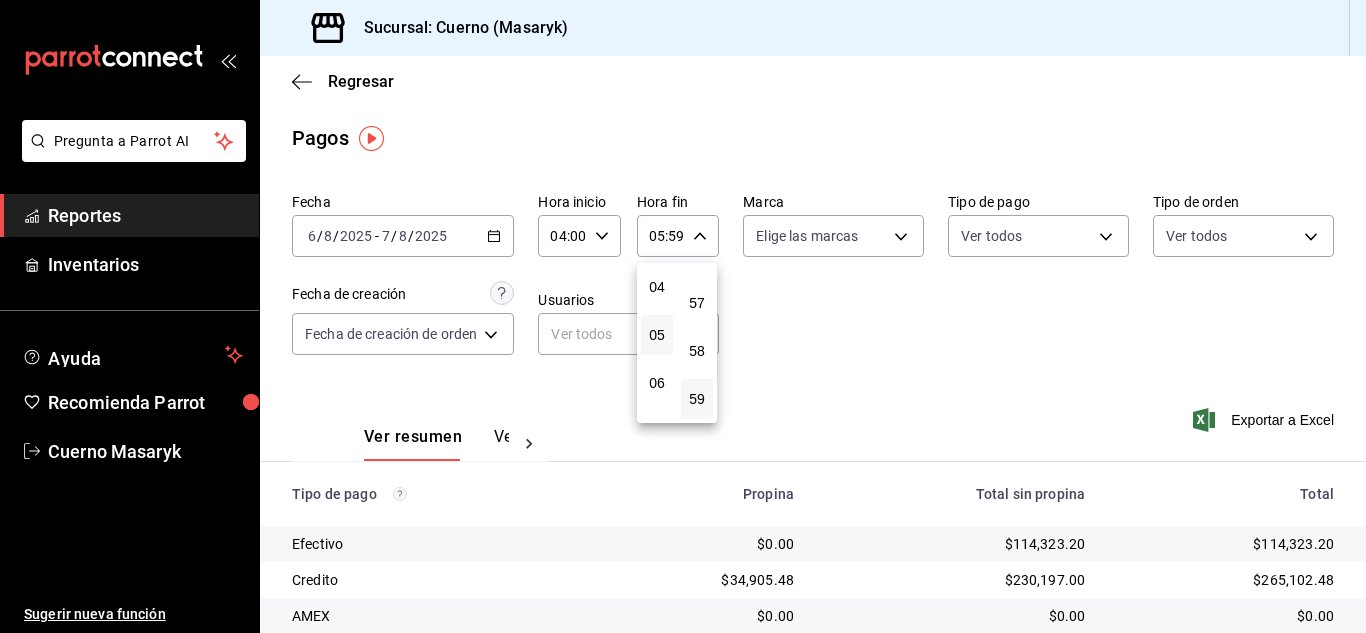 click at bounding box center (683, 316) 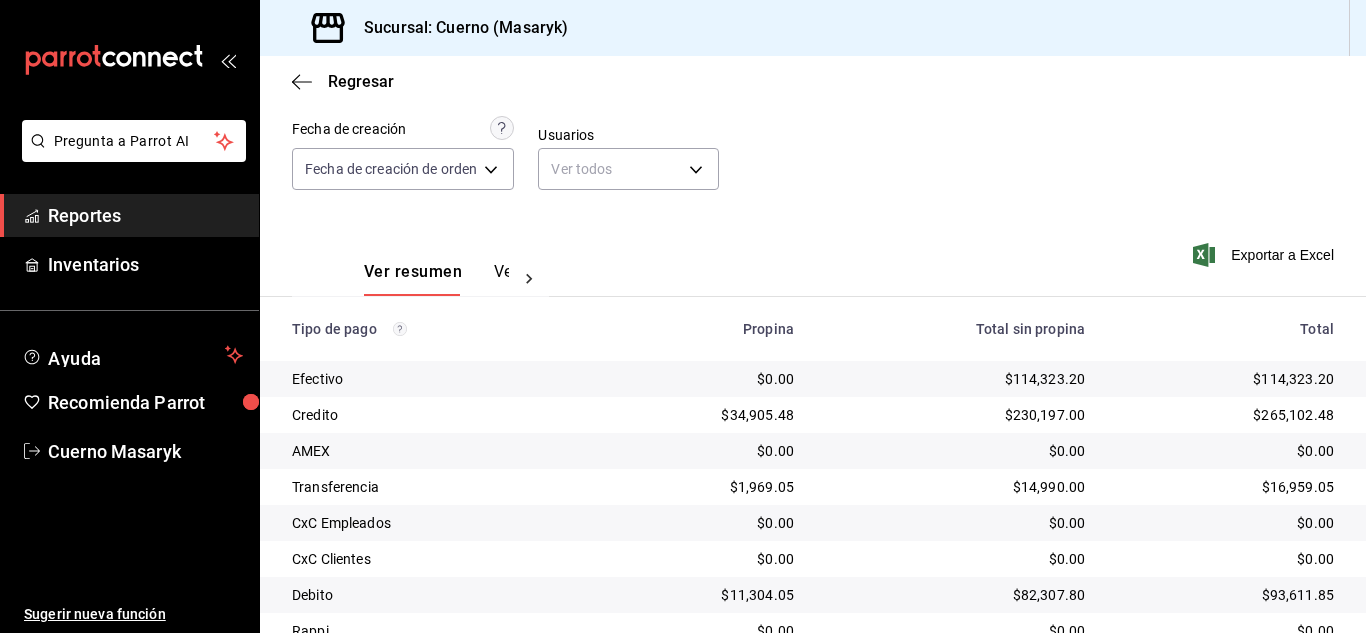 scroll, scrollTop: 286, scrollLeft: 0, axis: vertical 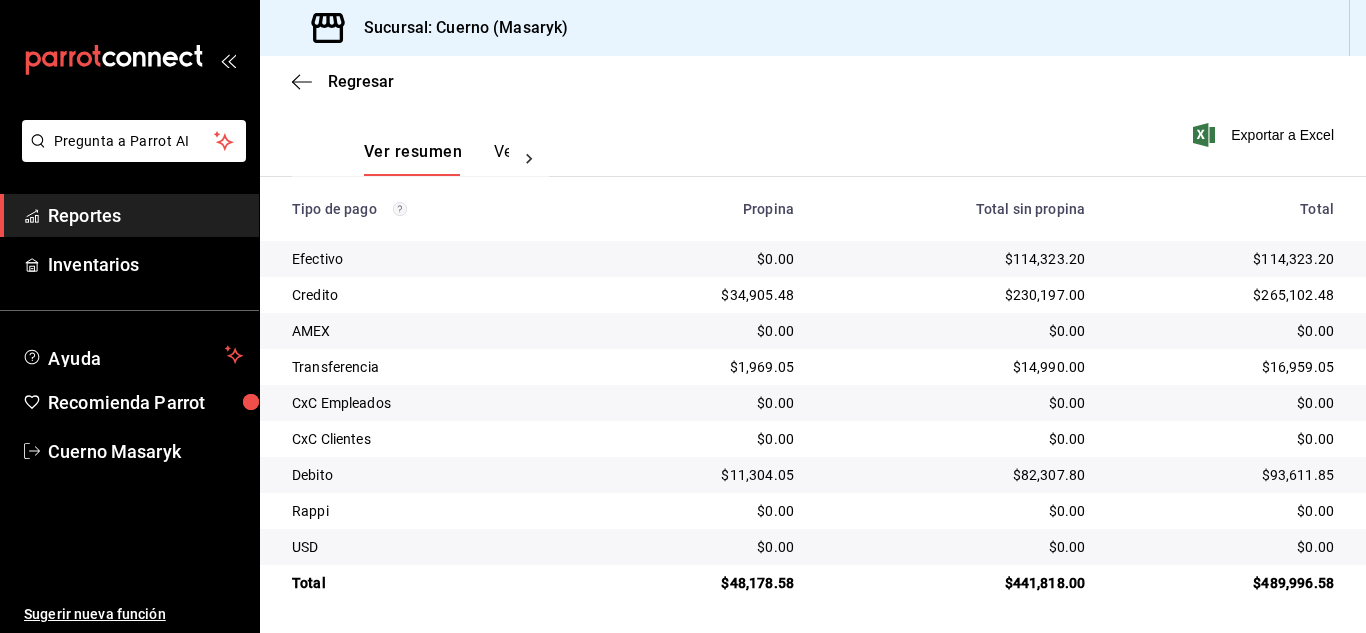type 